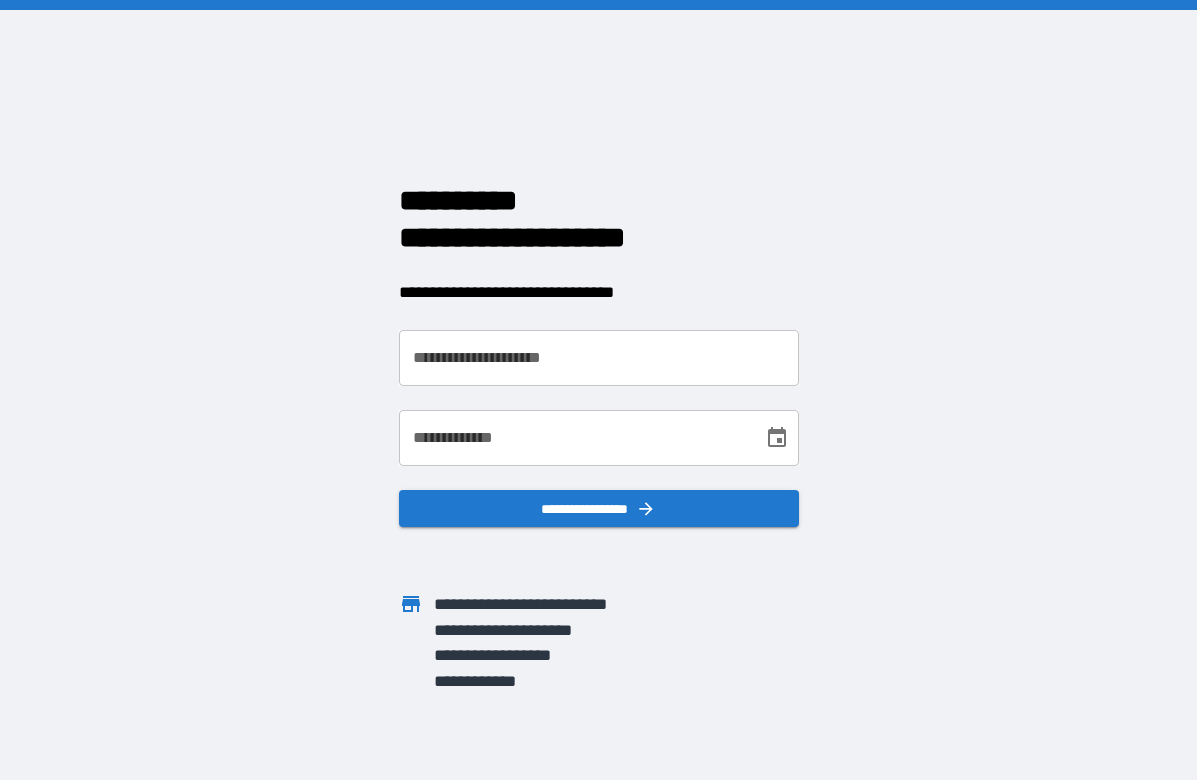 scroll, scrollTop: 0, scrollLeft: 0, axis: both 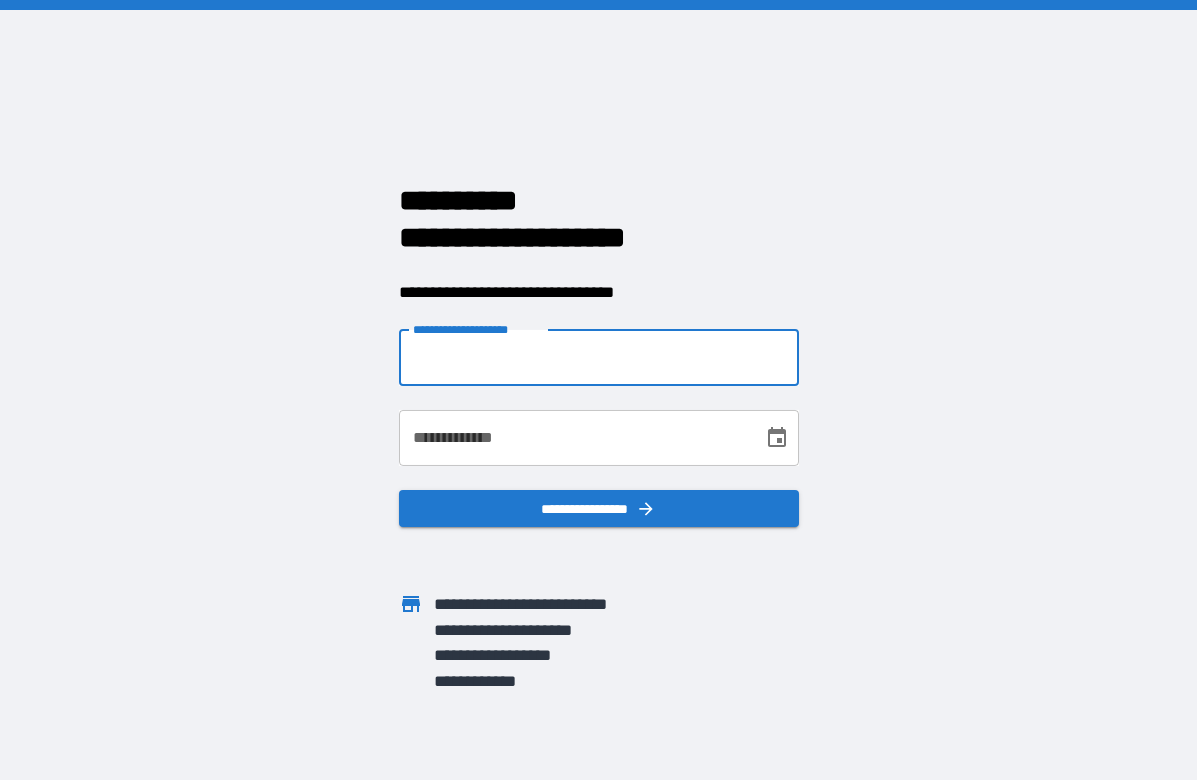 click on "**********" at bounding box center (599, 358) 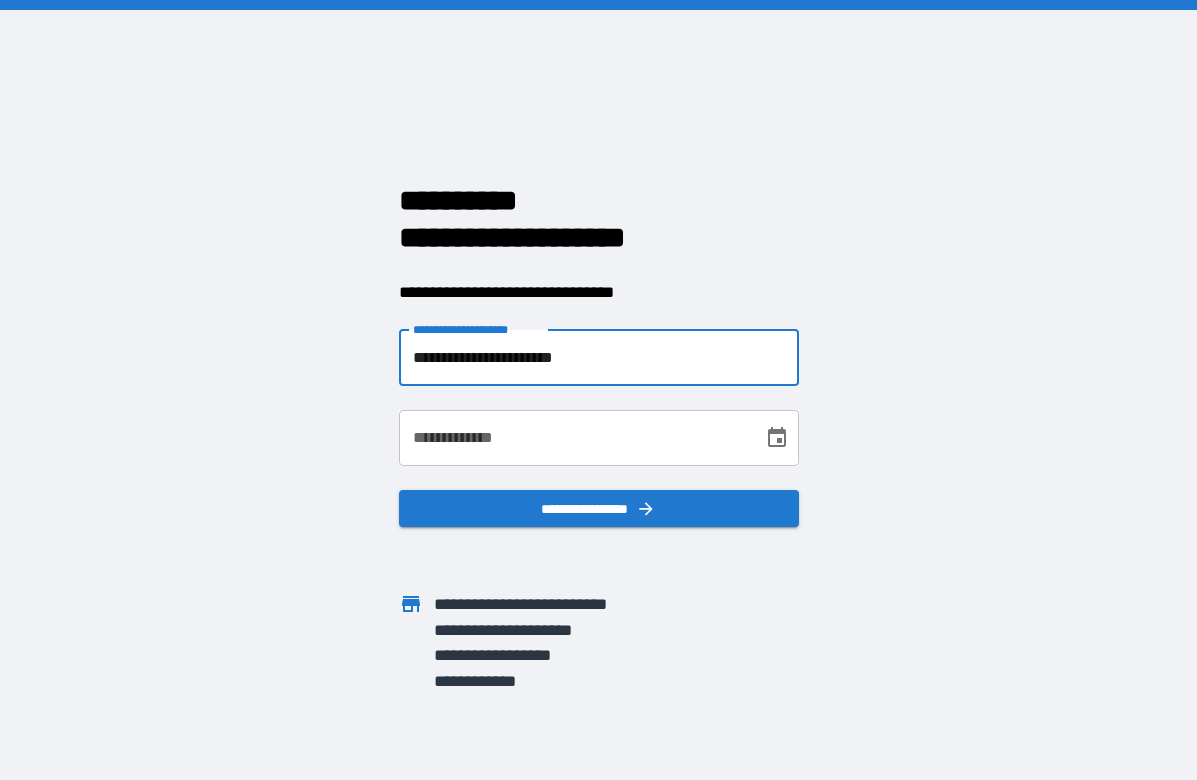 type on "**********" 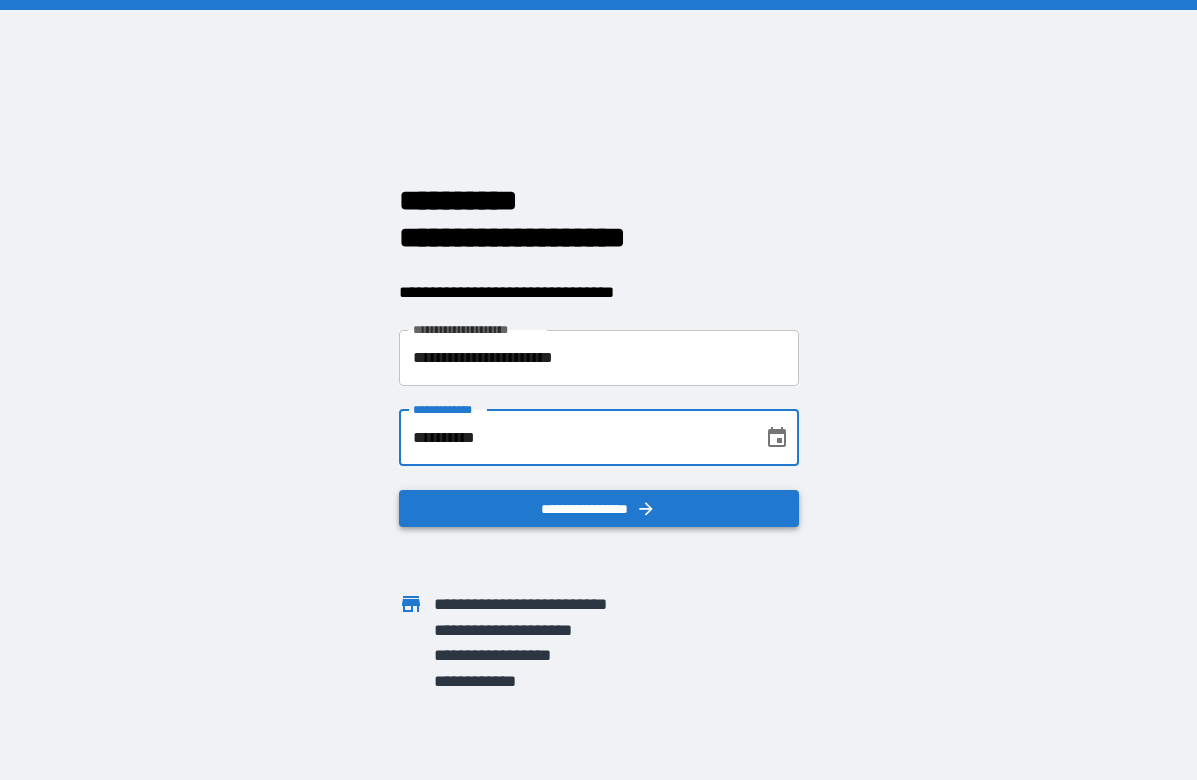 type on "**********" 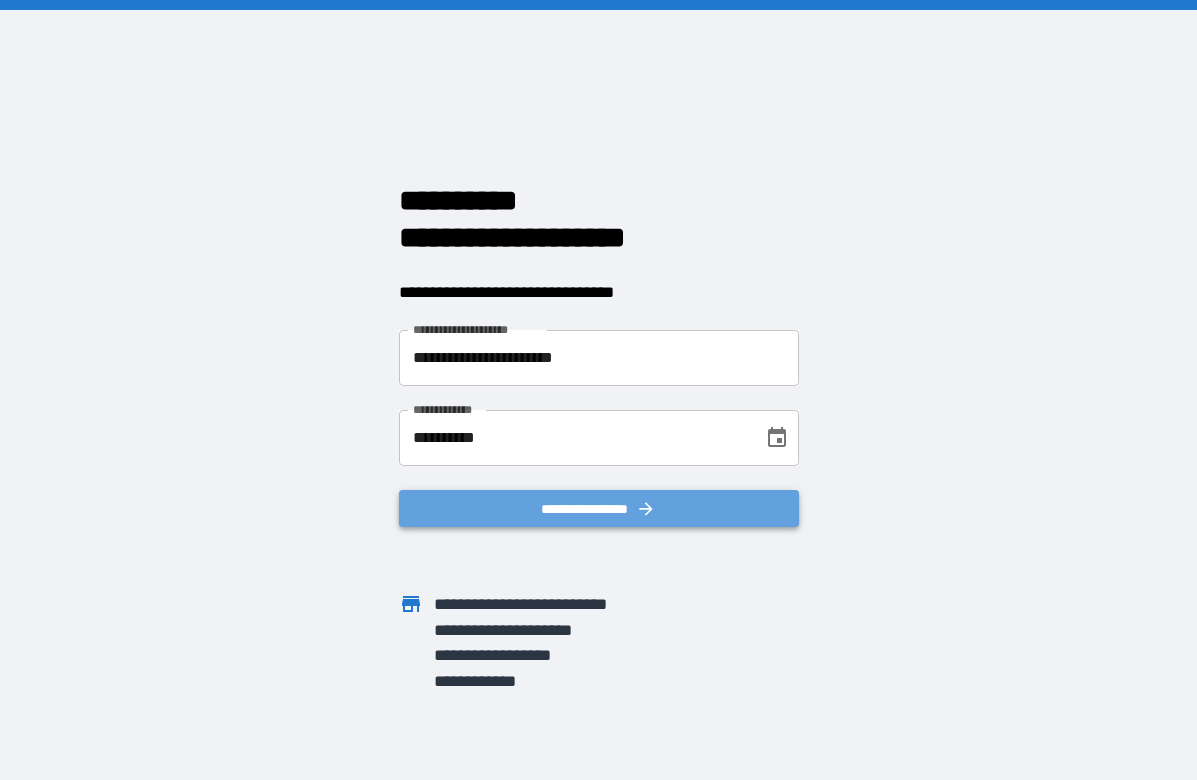 click on "**********" at bounding box center [599, 509] 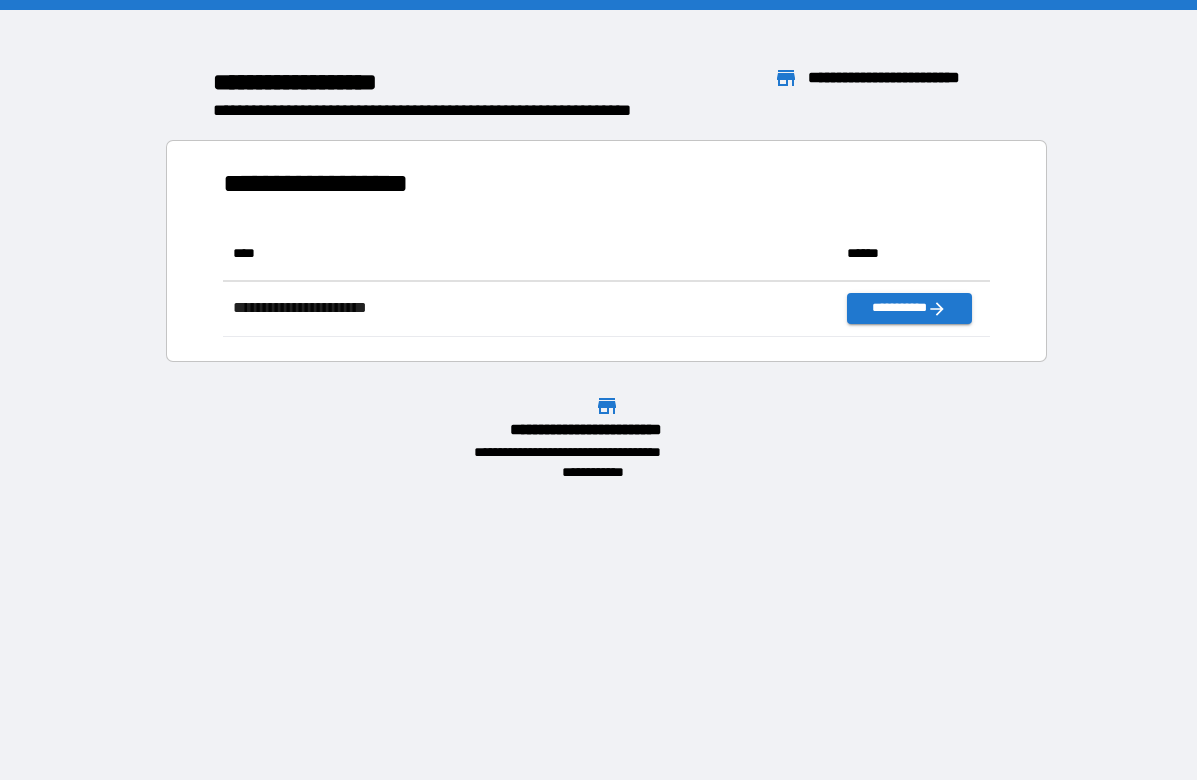 scroll, scrollTop: 16, scrollLeft: 16, axis: both 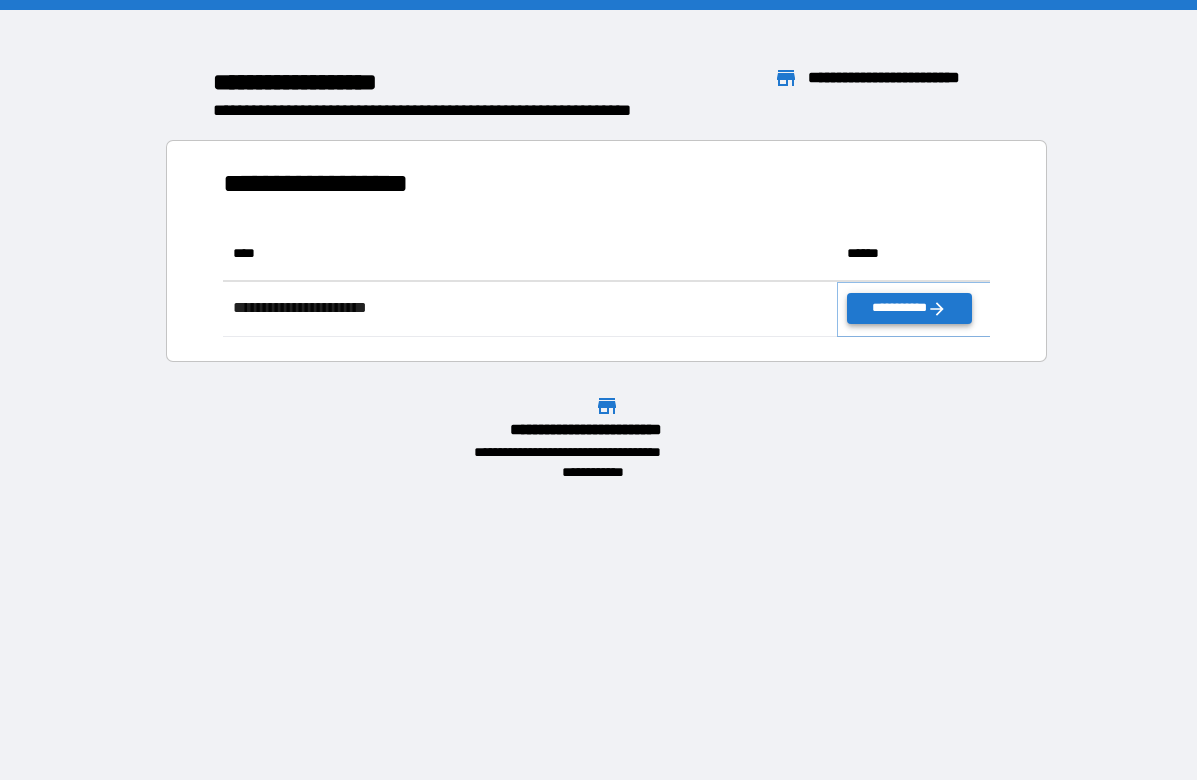 click on "**********" at bounding box center [909, 308] 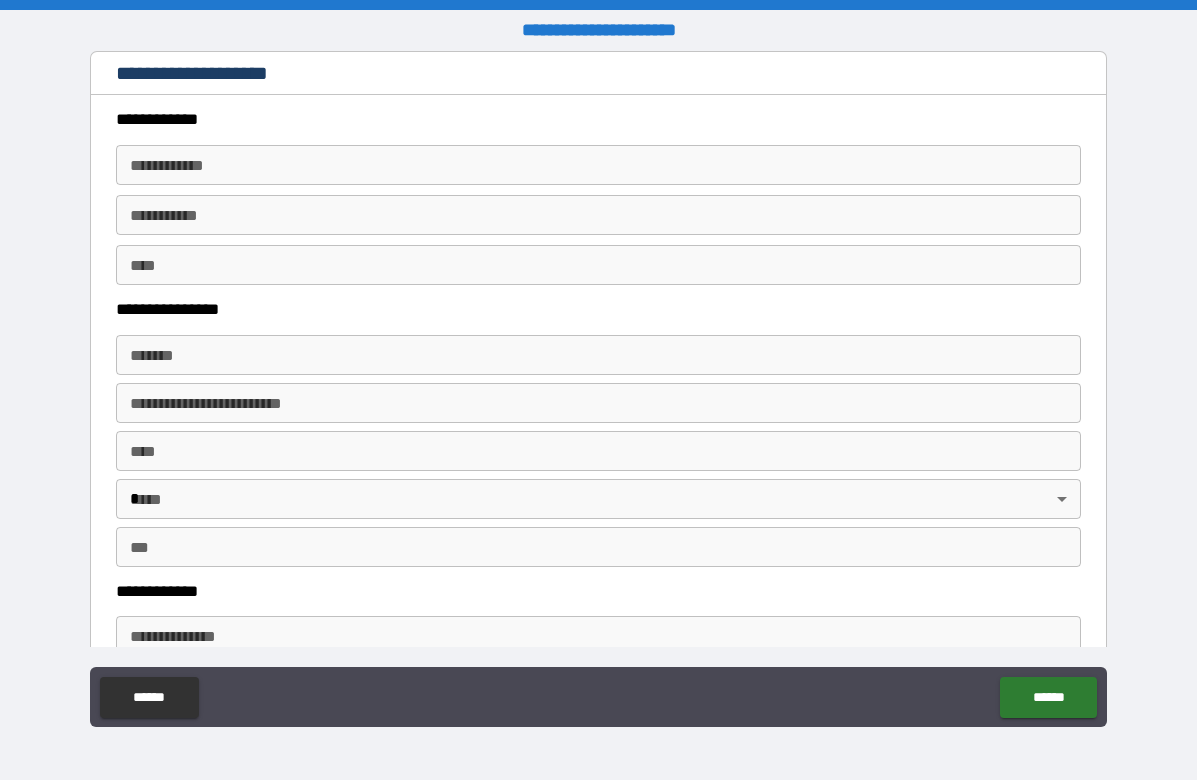 type on "*" 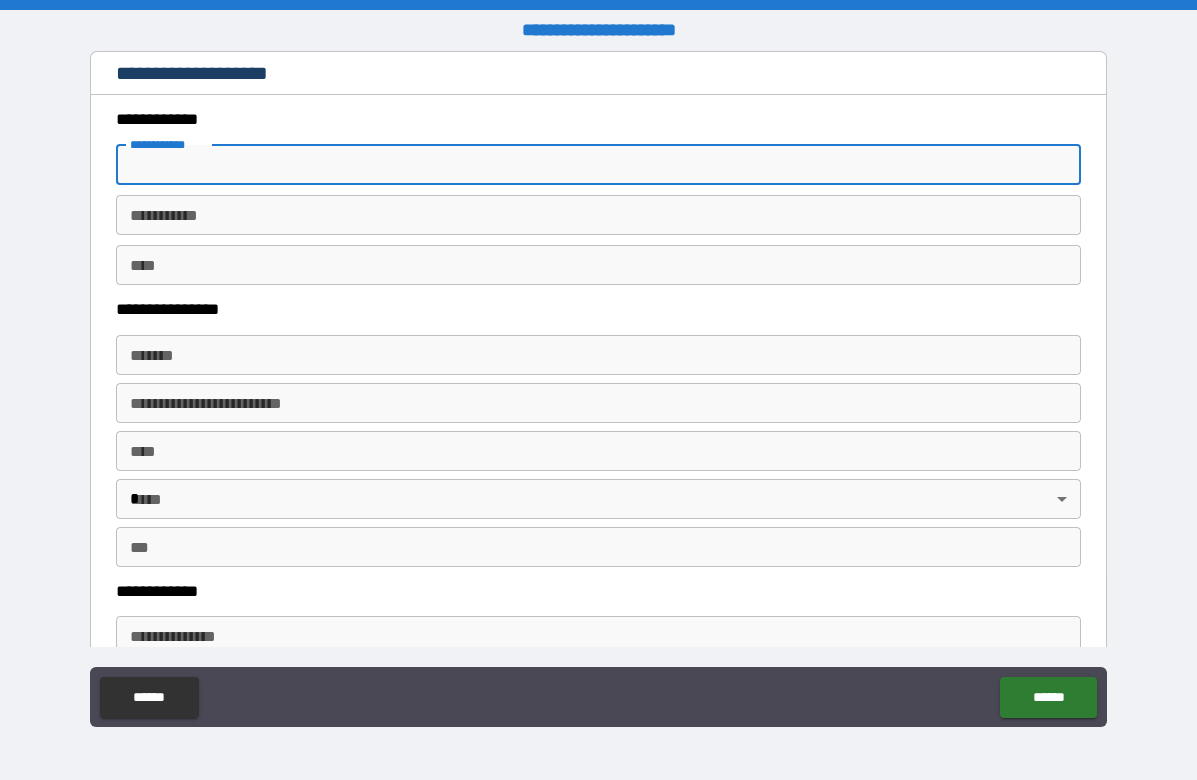 click on "**********" at bounding box center [598, 165] 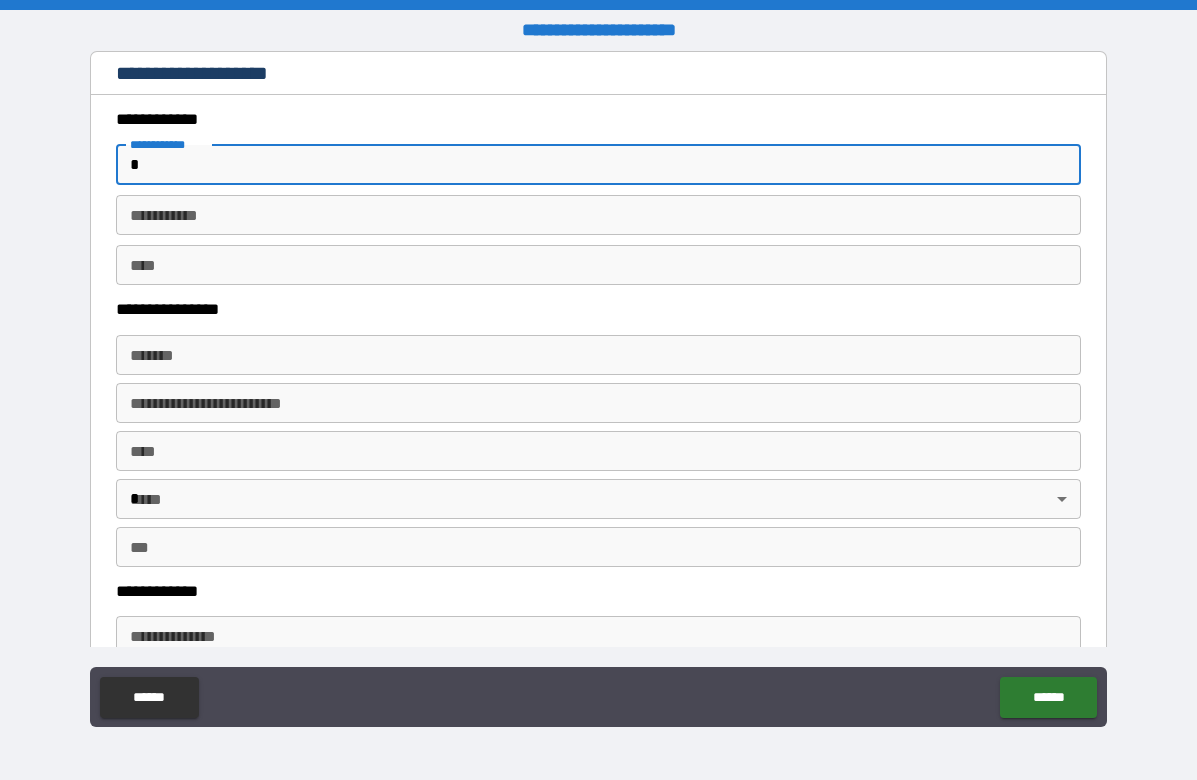 type on "*" 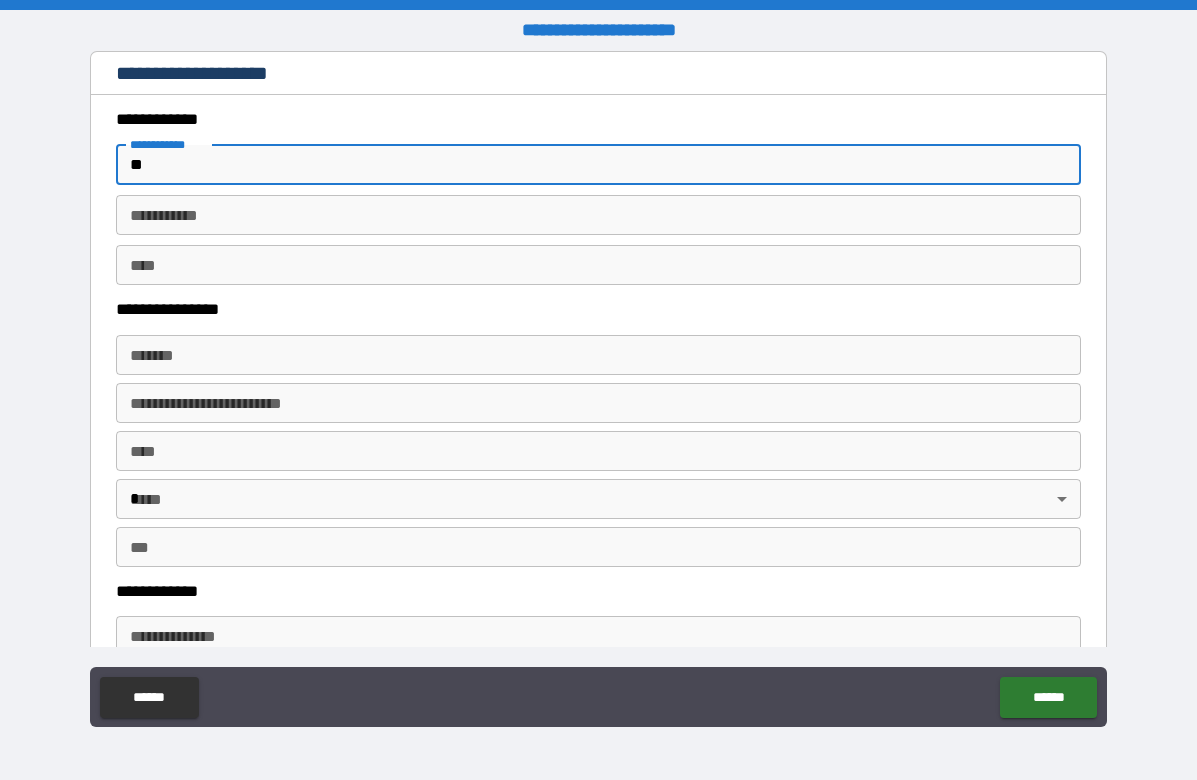 type on "*" 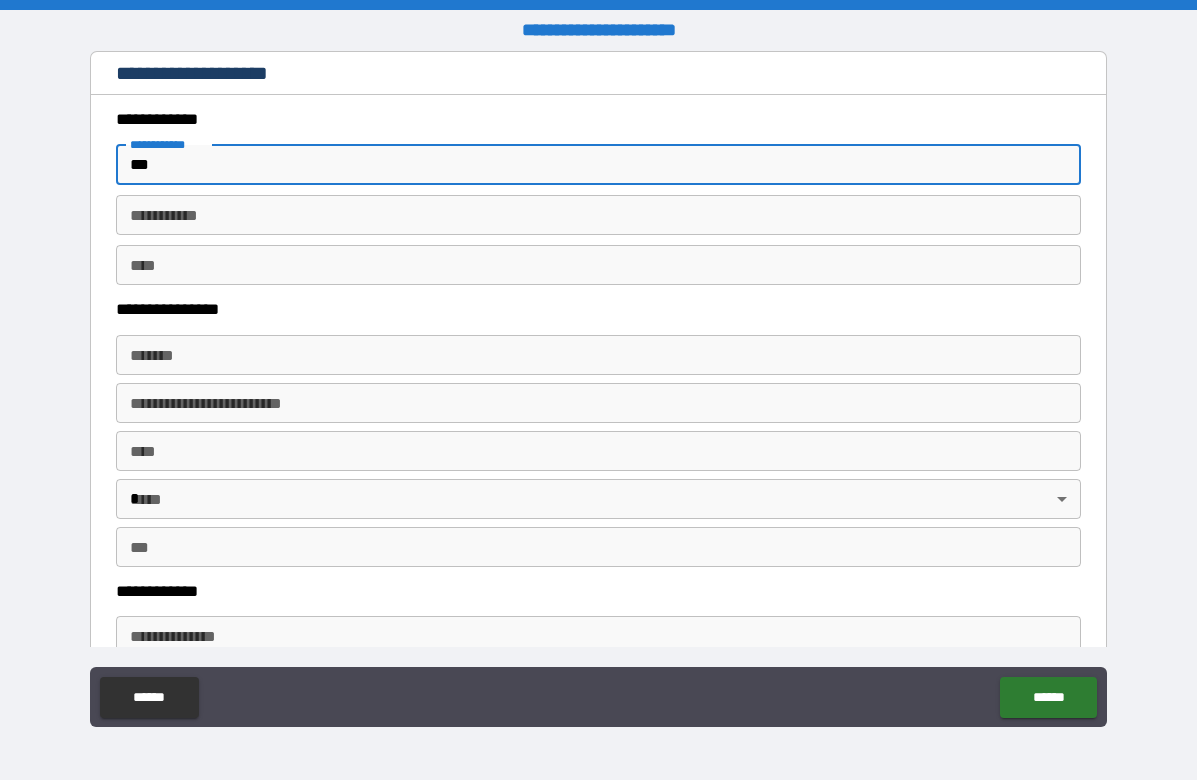 type on "*" 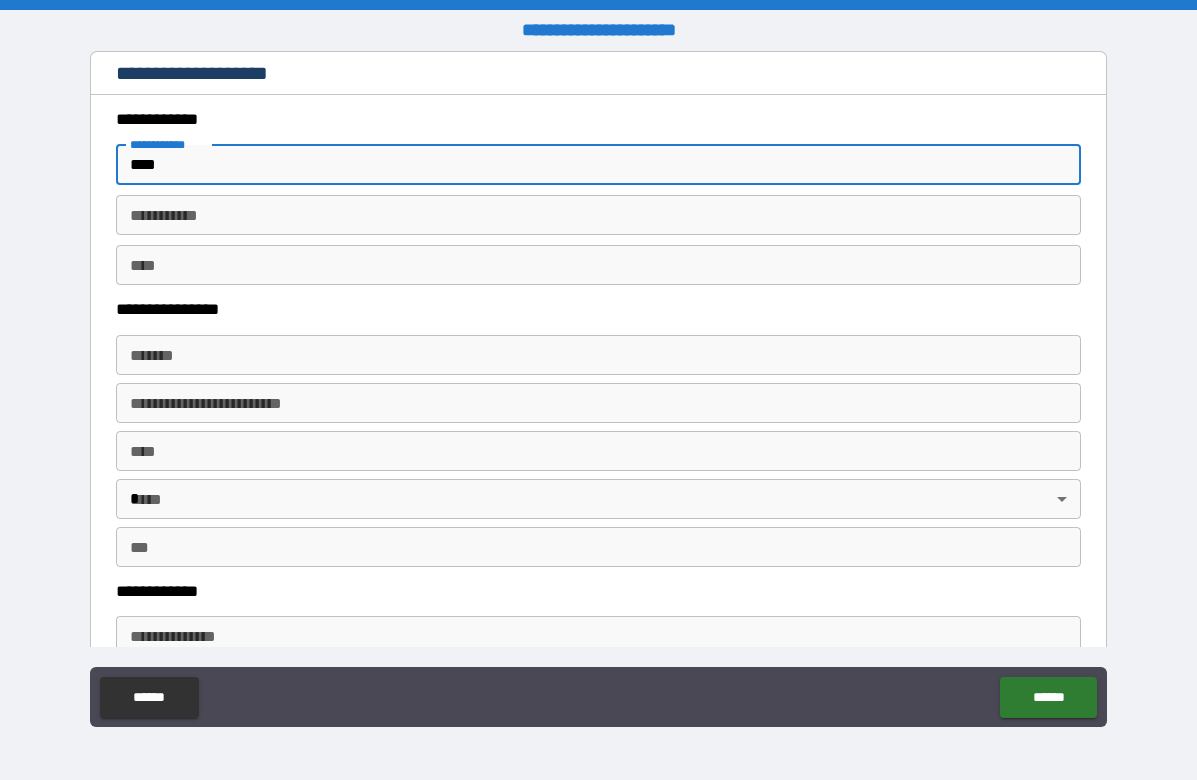 type on "*****" 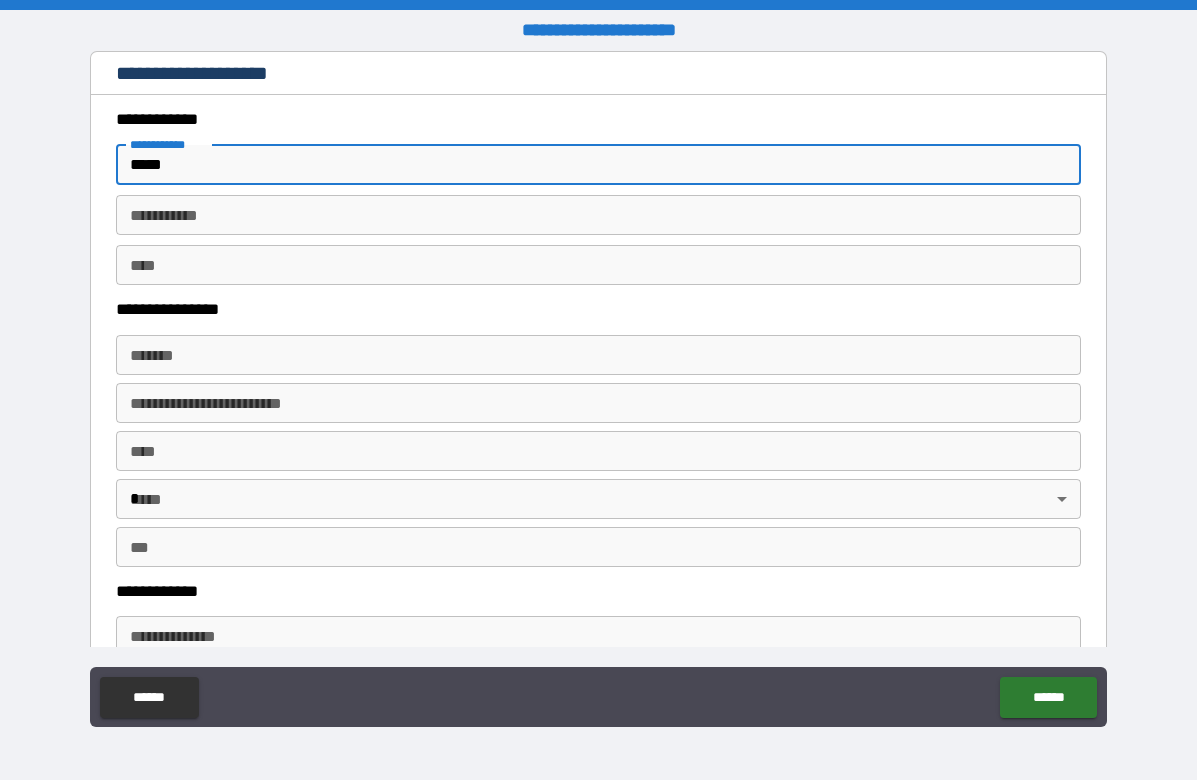 type on "*" 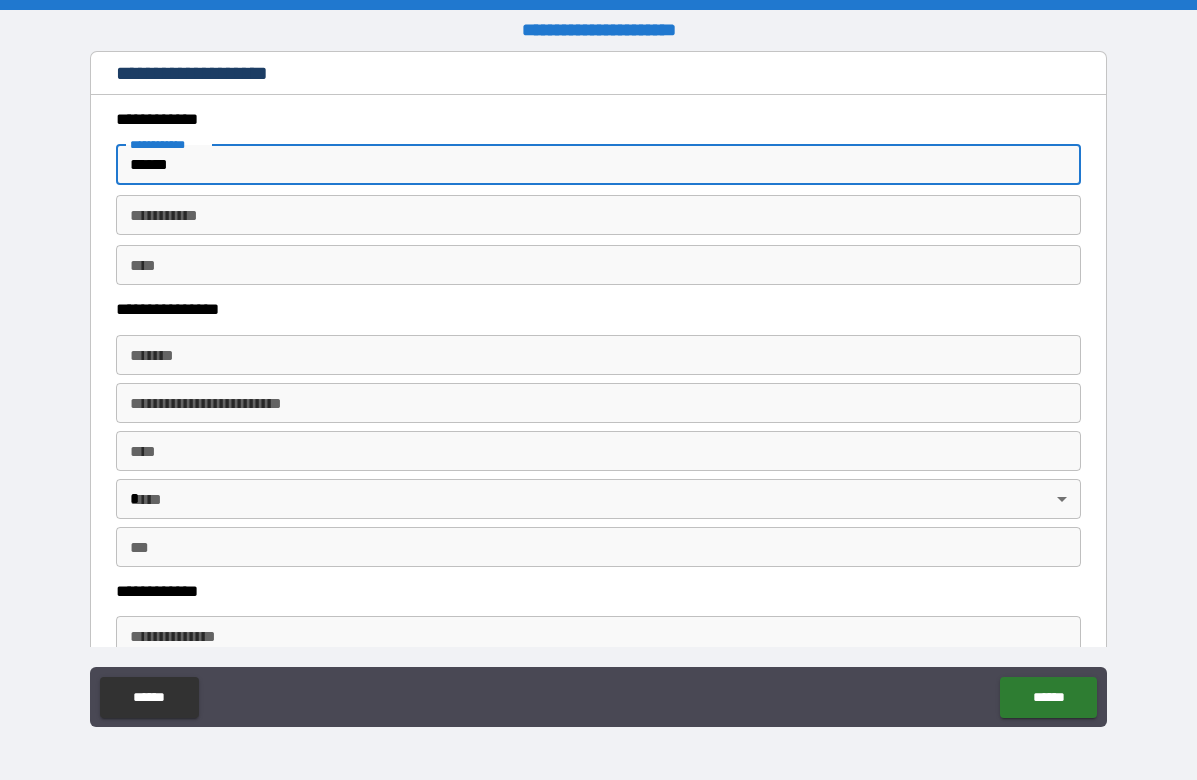 type on "*" 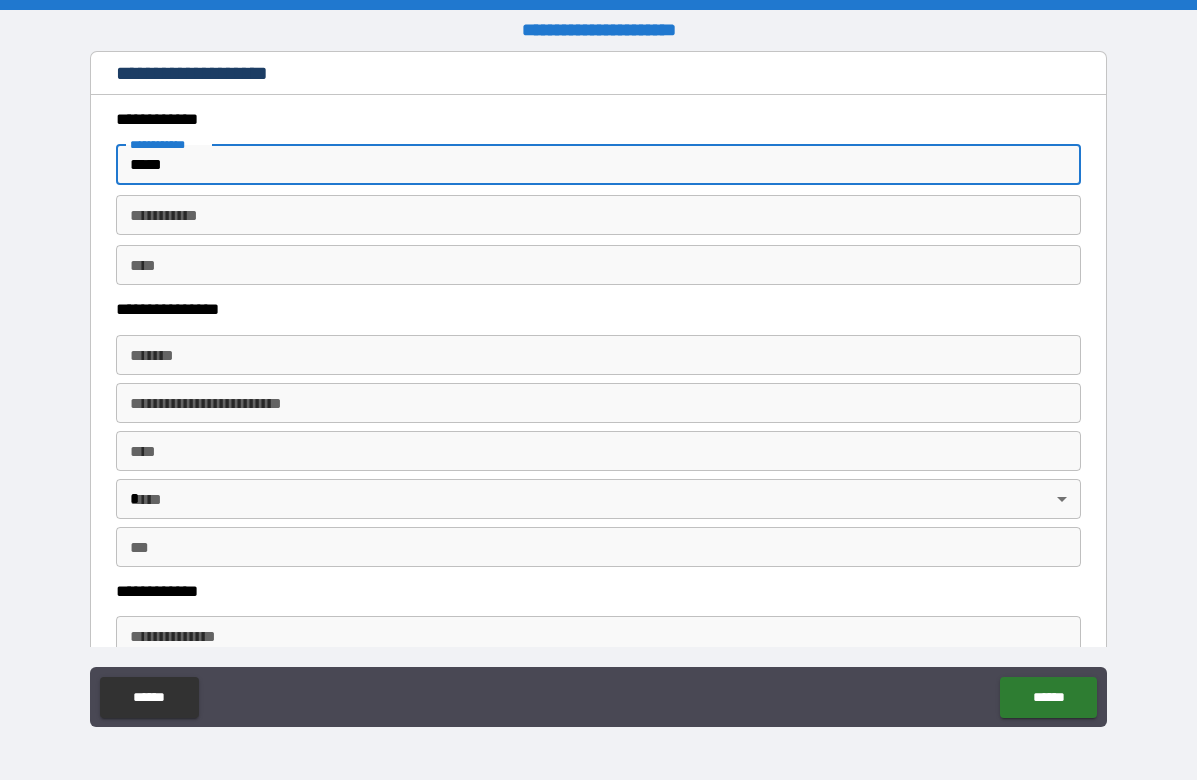 type on "*" 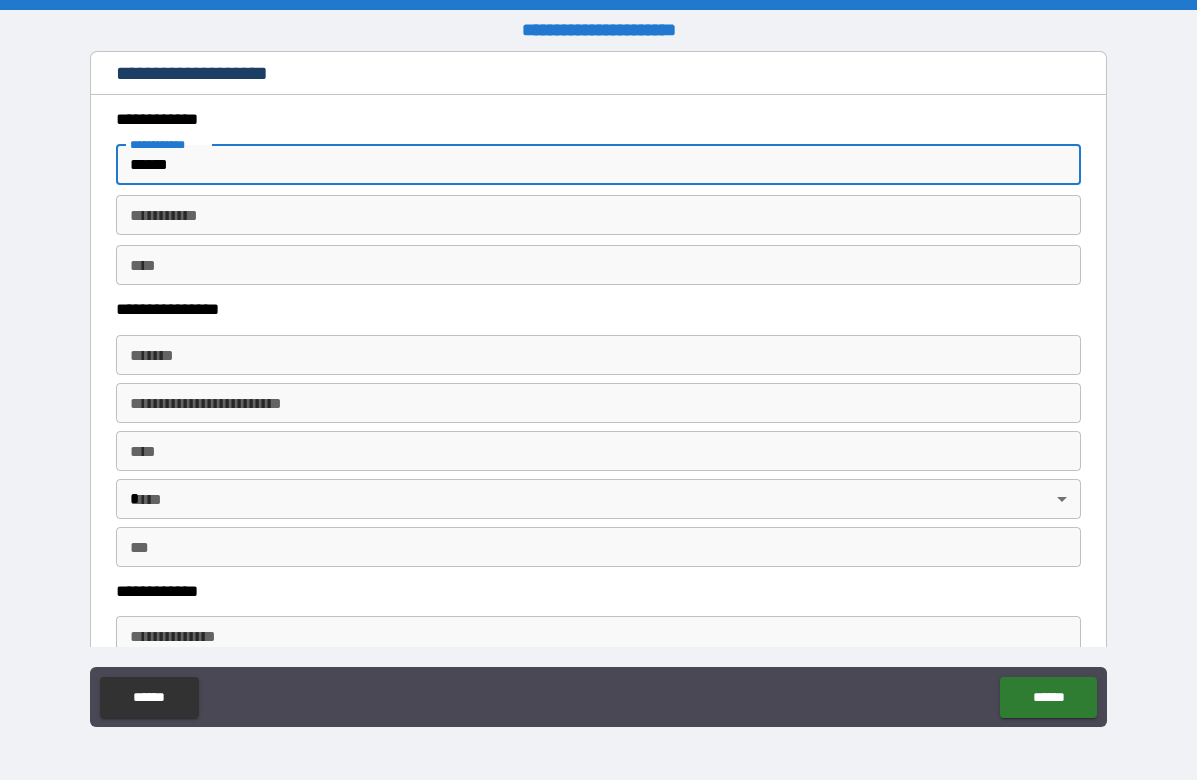 type on "*" 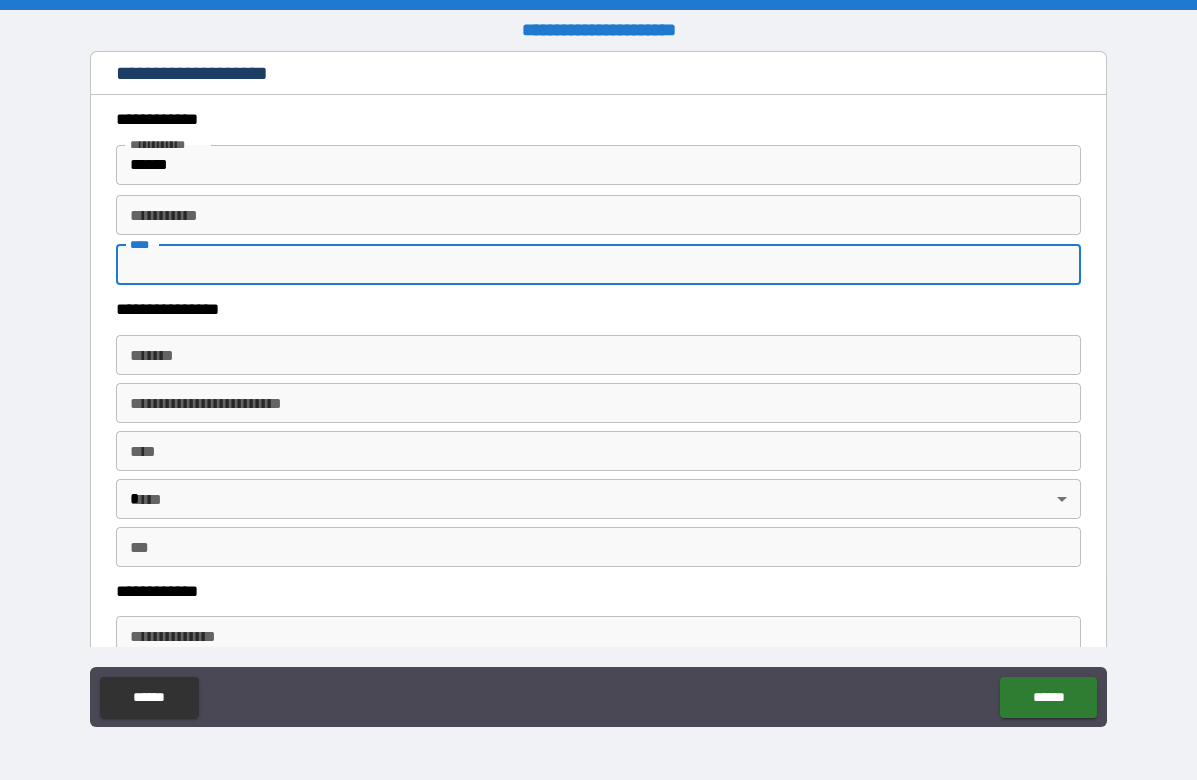 click on "**   *" at bounding box center [598, 265] 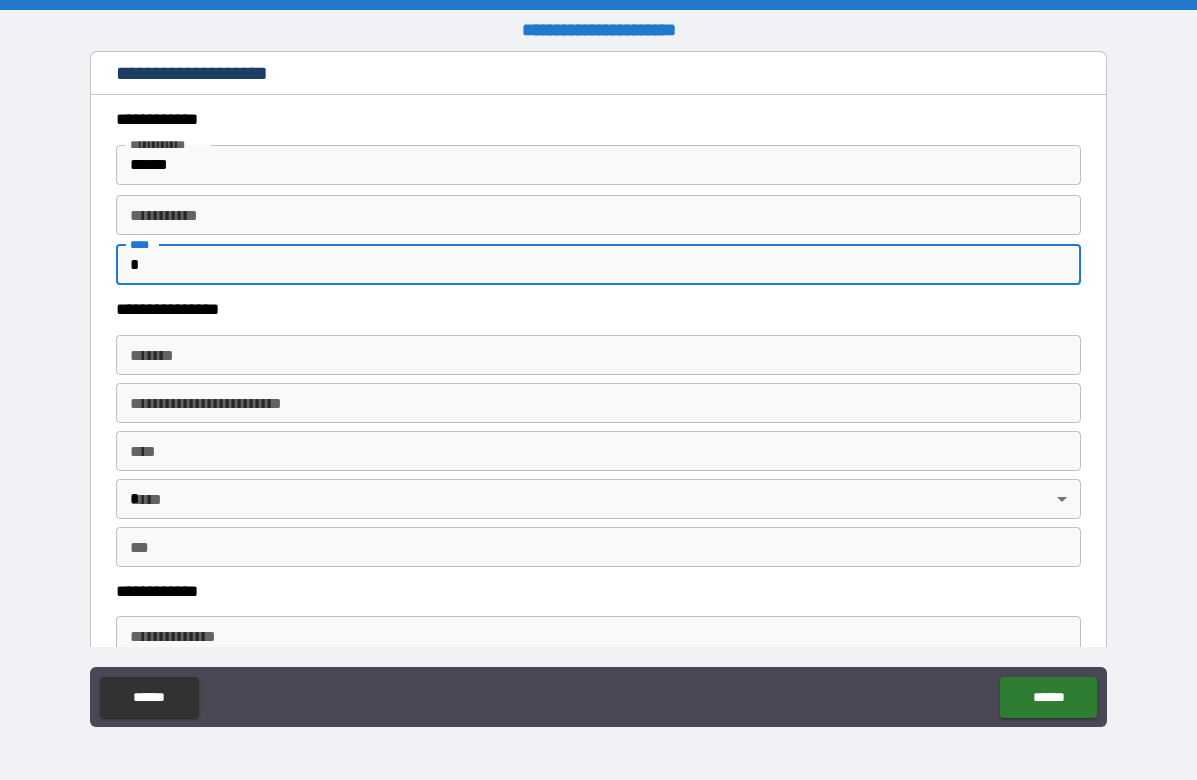 type on "*" 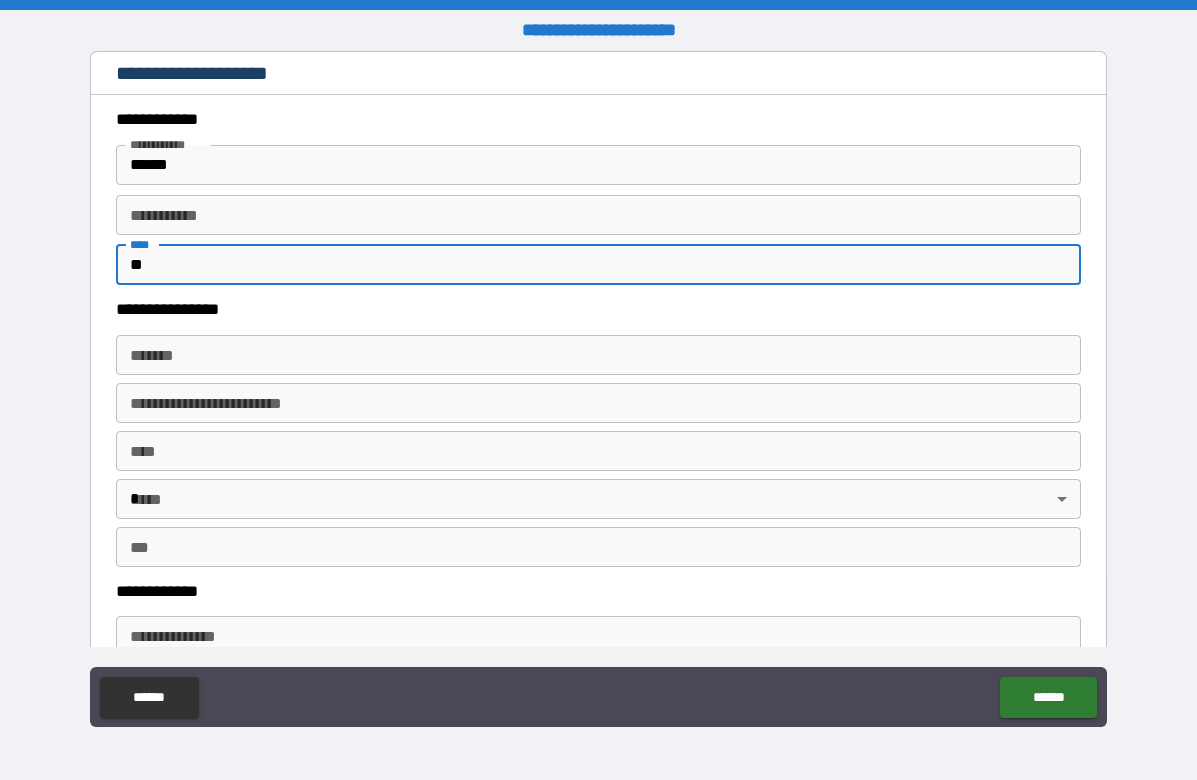 type on "*" 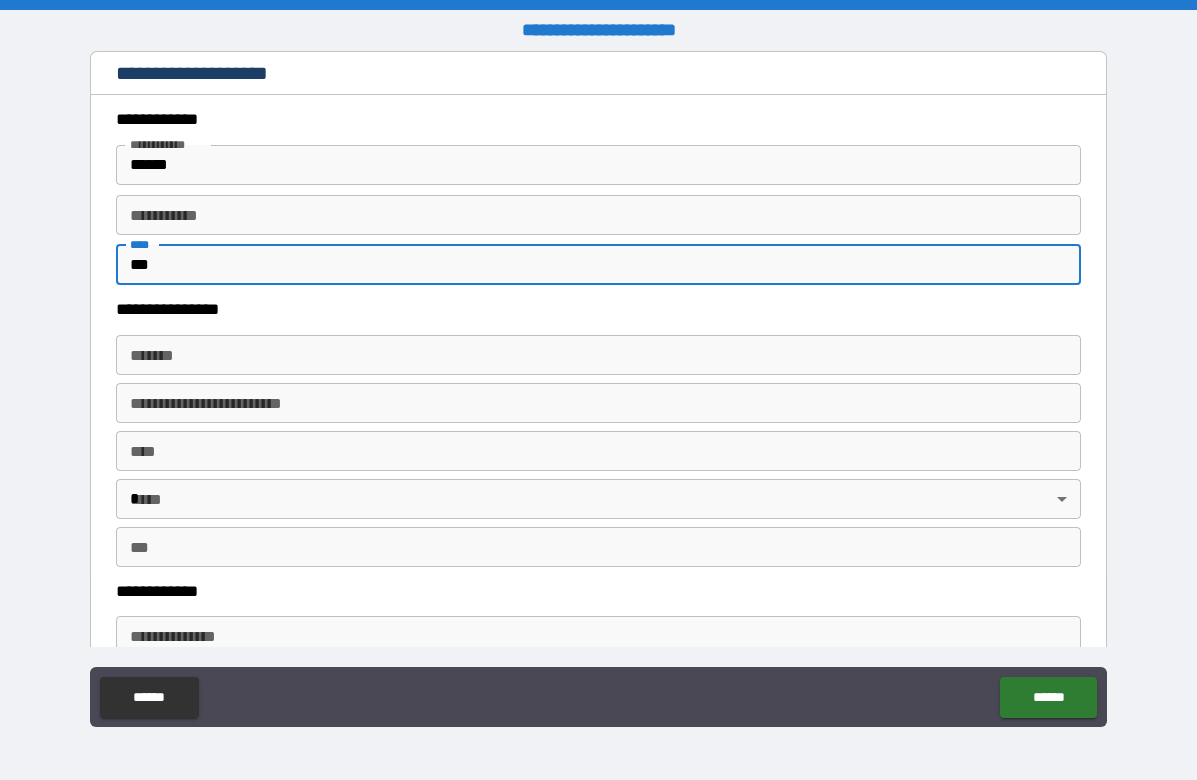 type on "*" 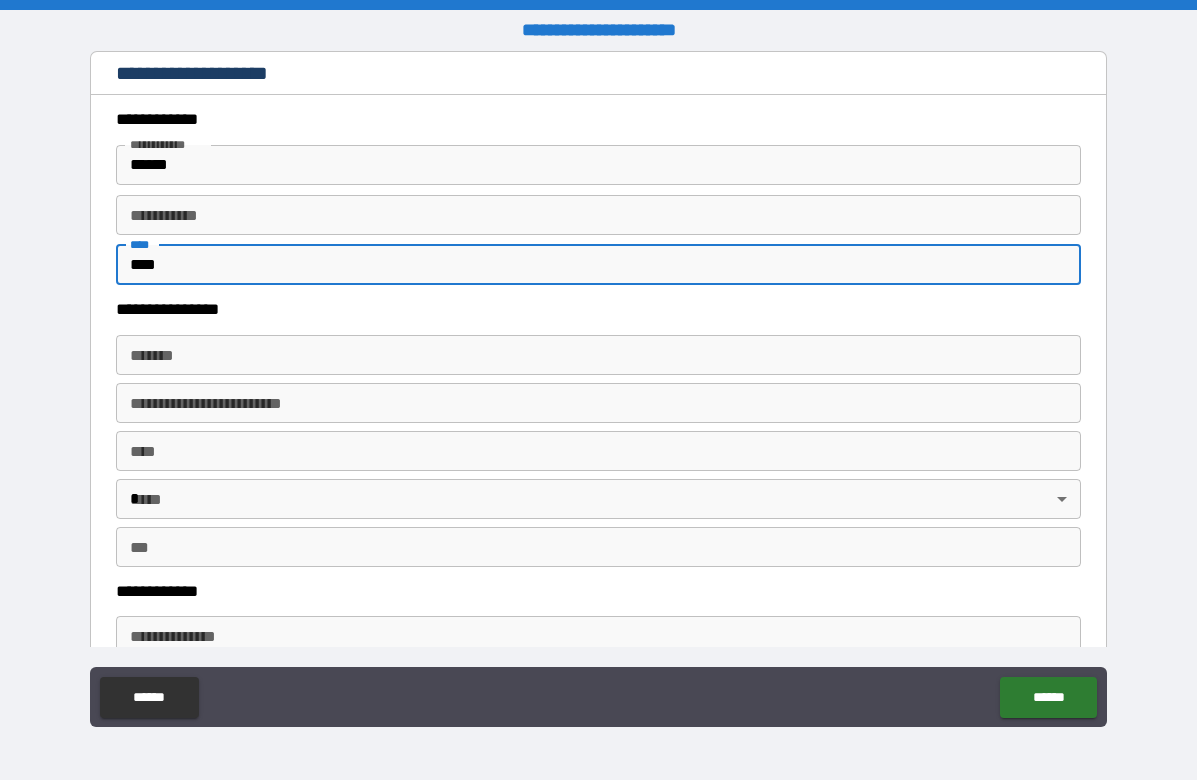 type on "*" 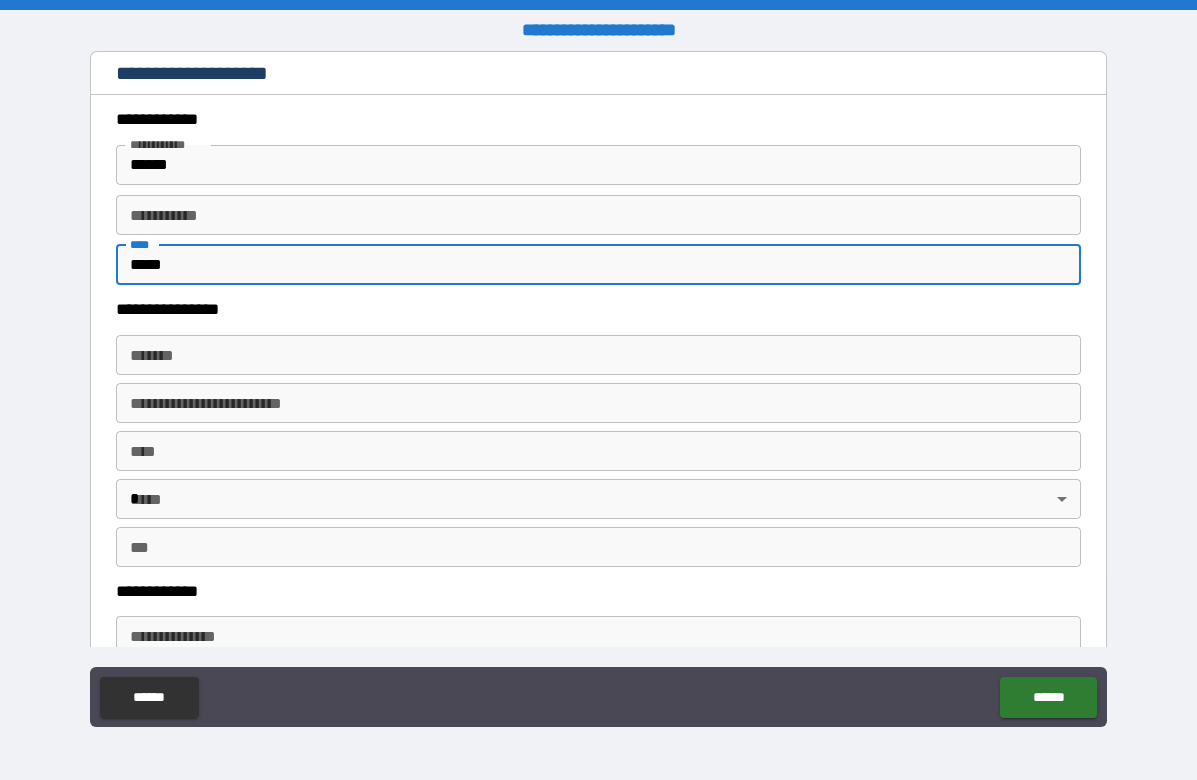 type on "*" 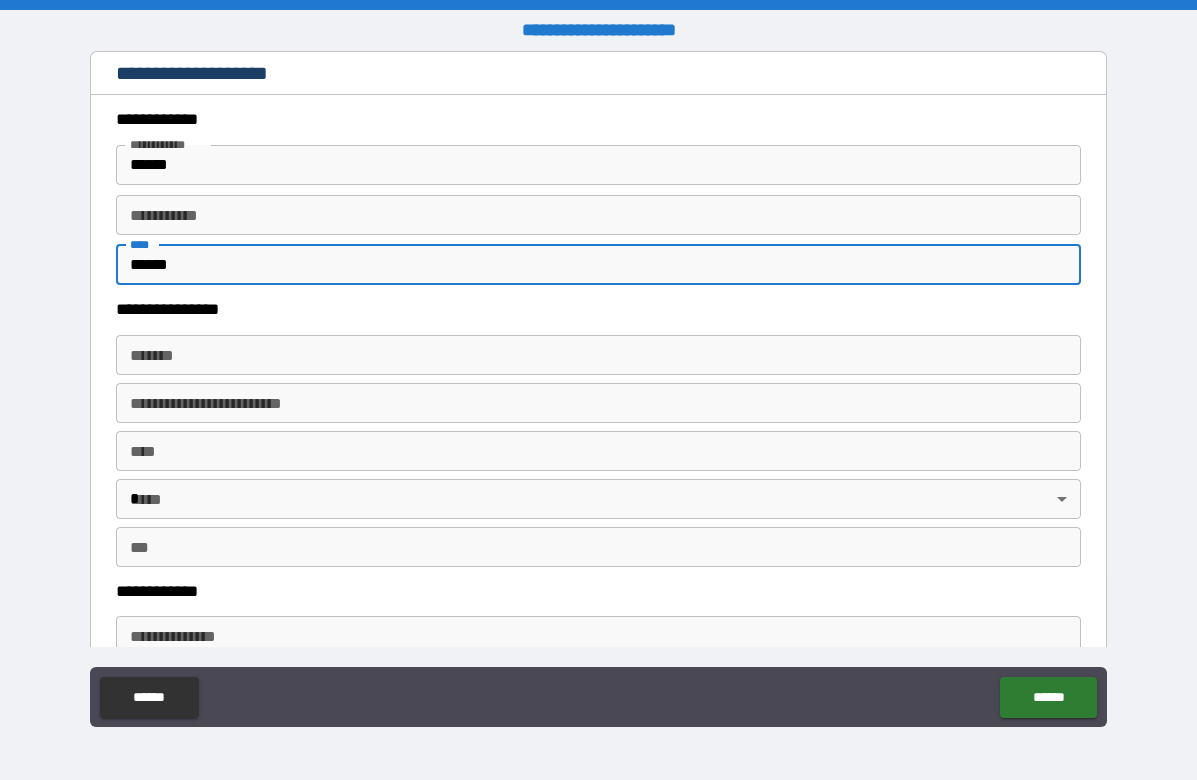 type on "*" 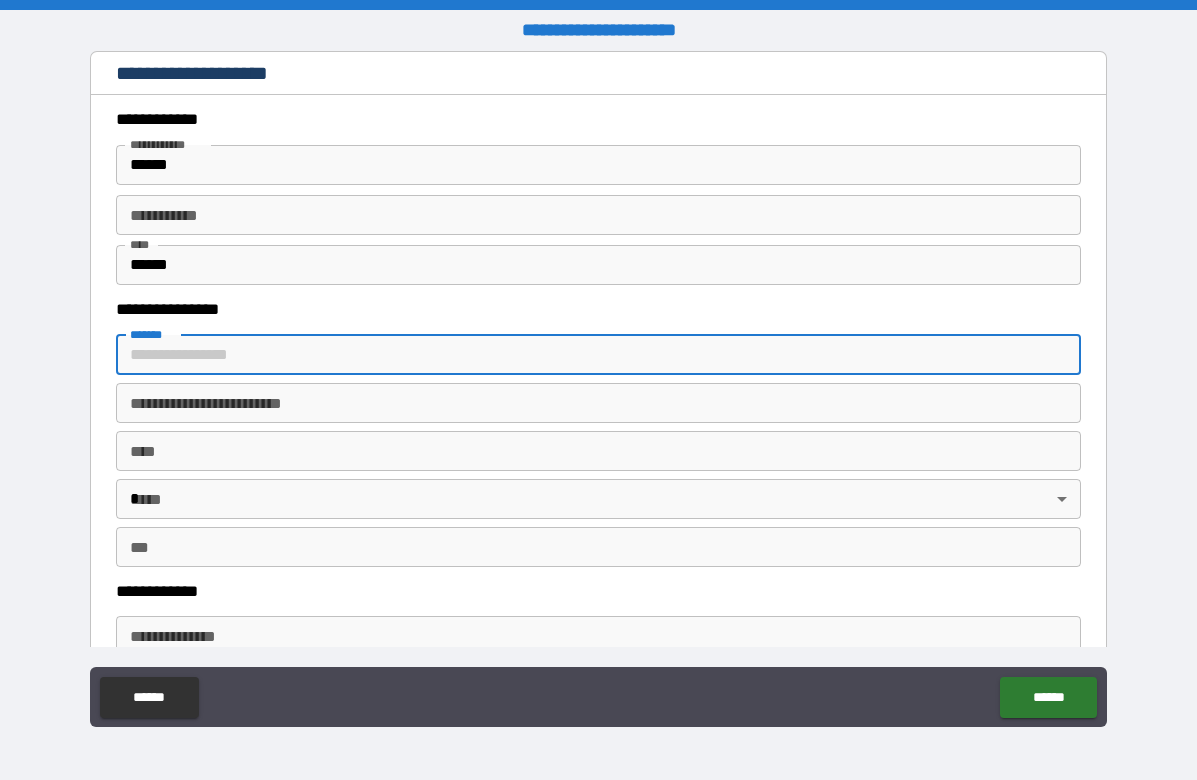 type on "*" 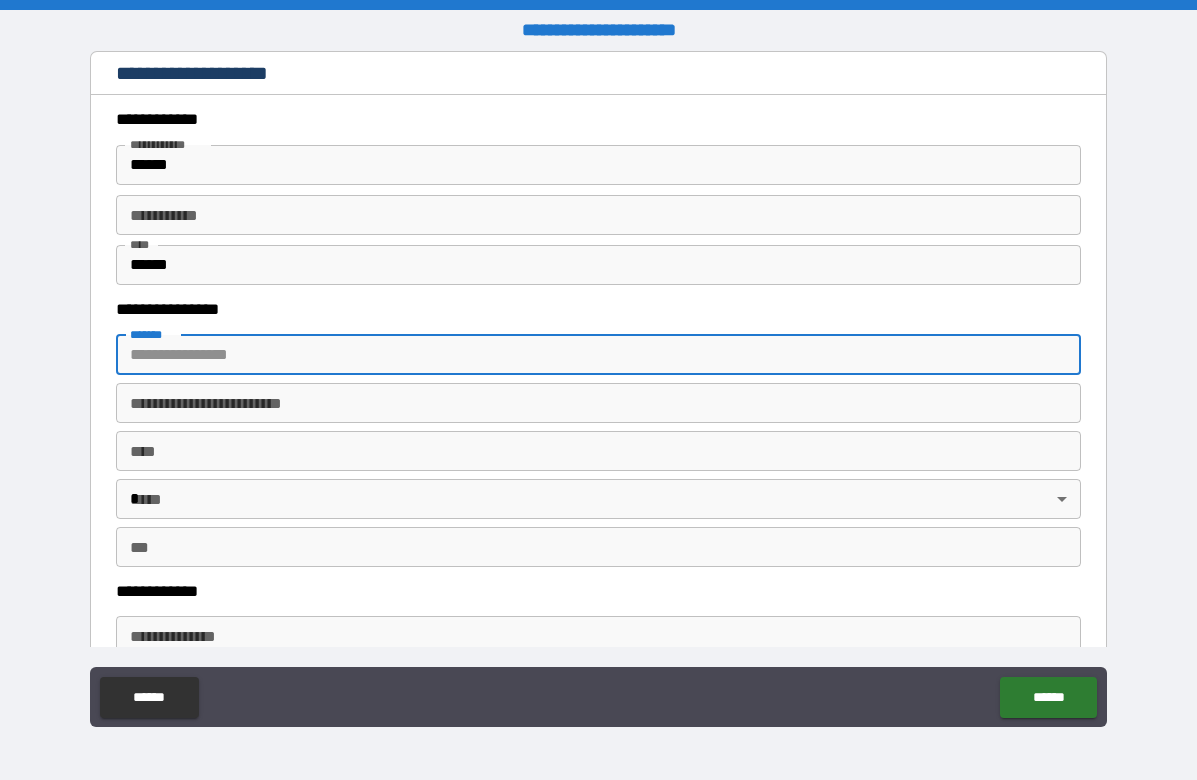 type on "*" 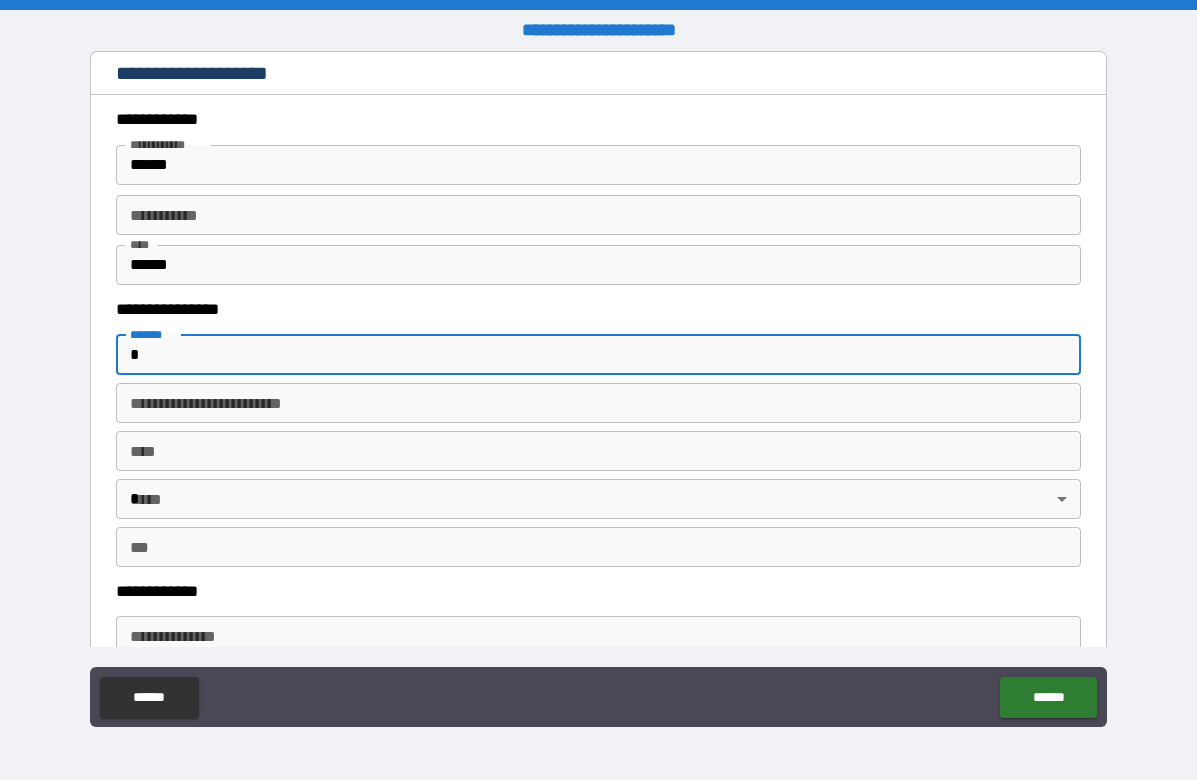 type on "*" 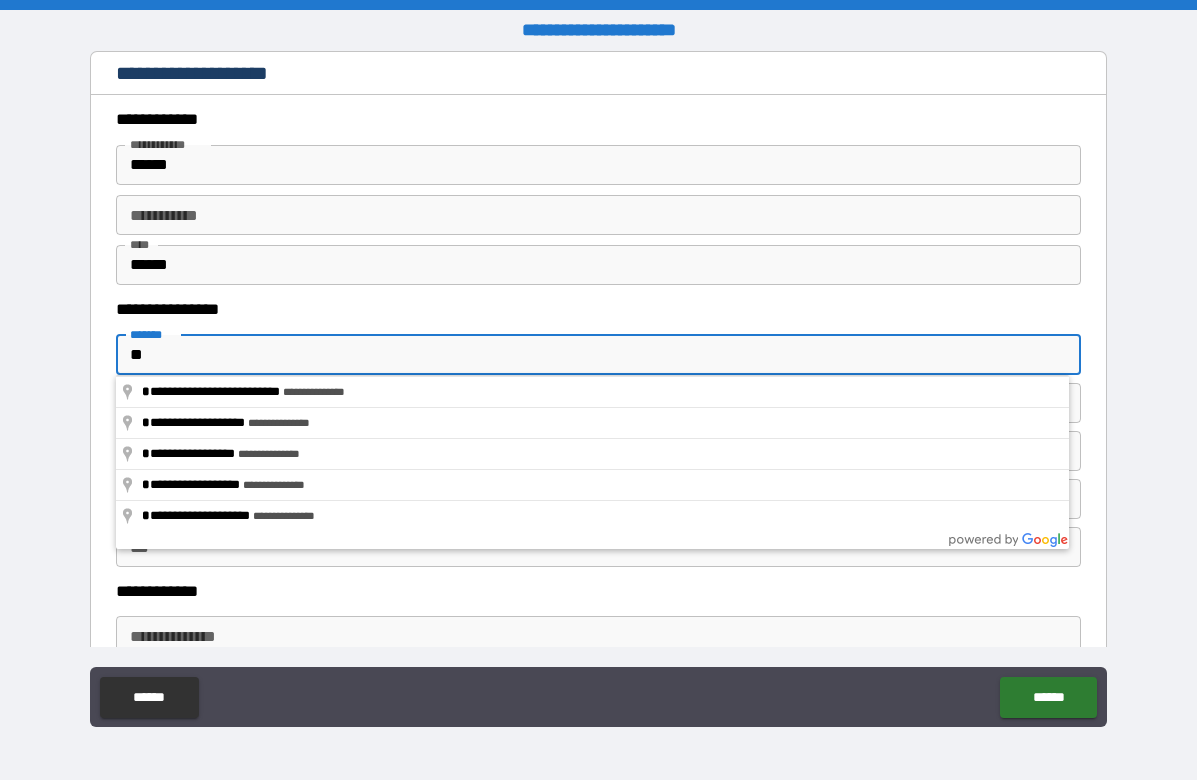 type on "*" 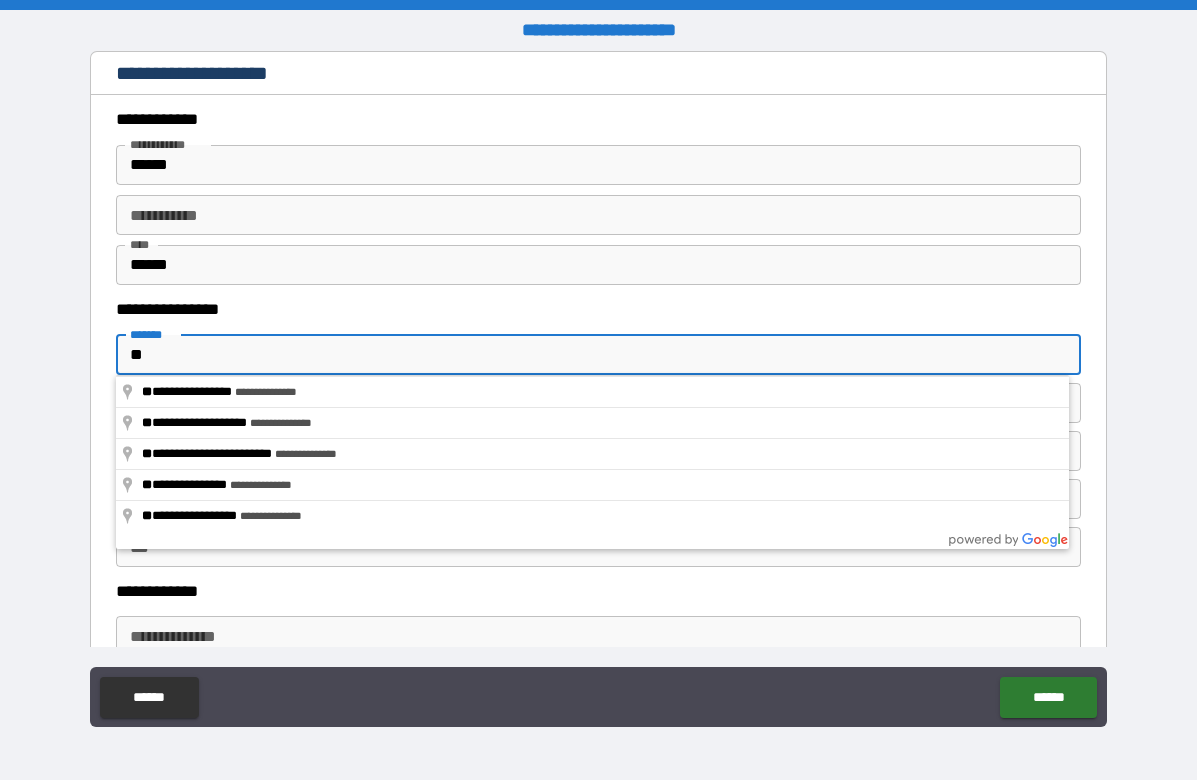 type on "***" 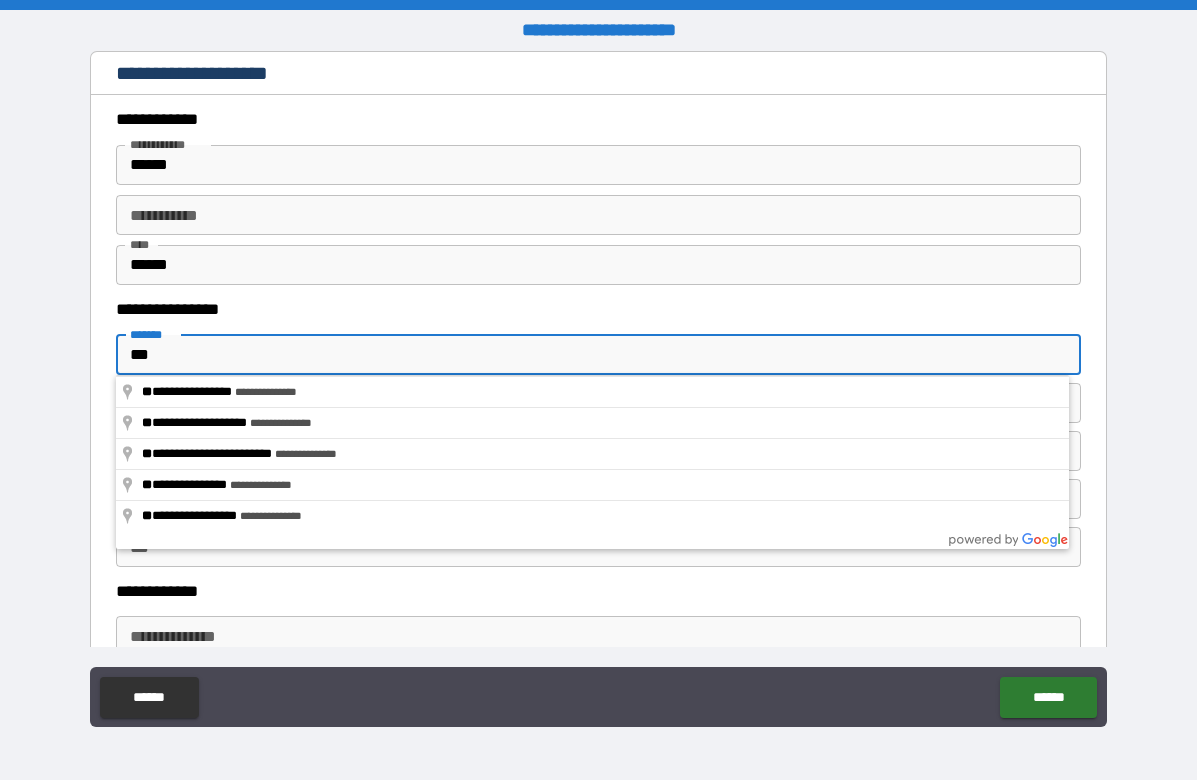 type on "*" 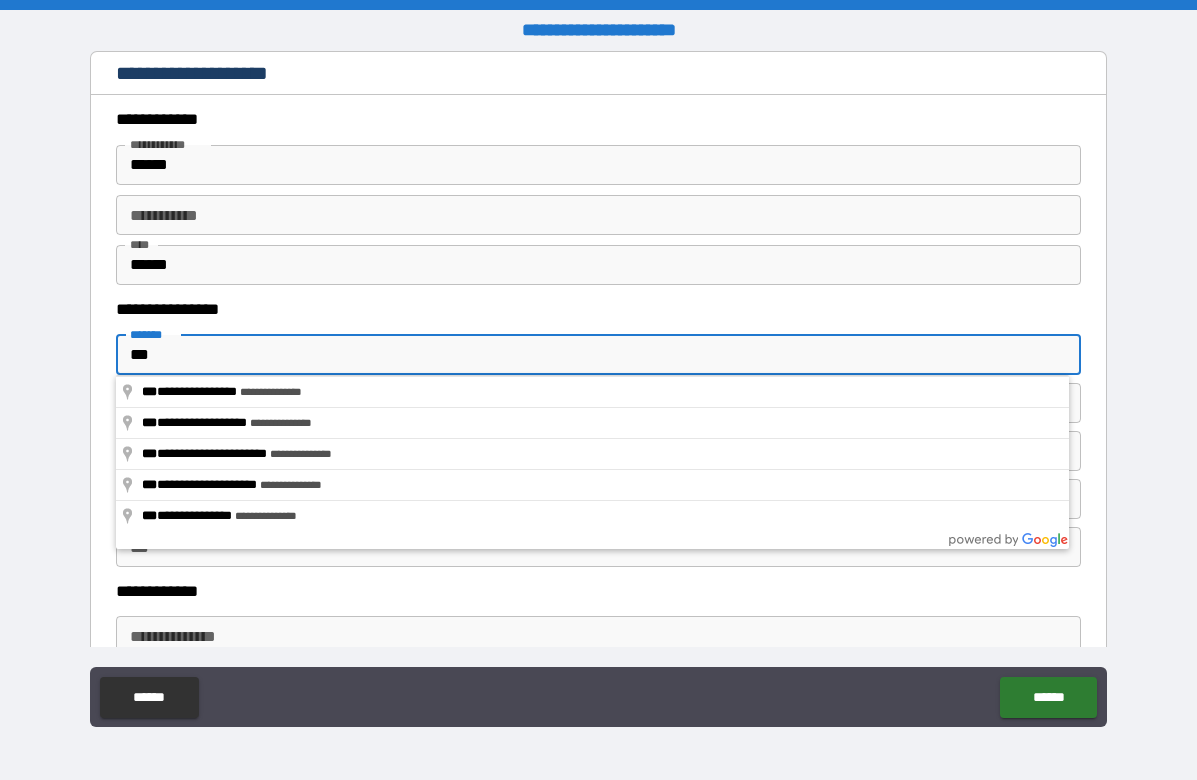 type on "****" 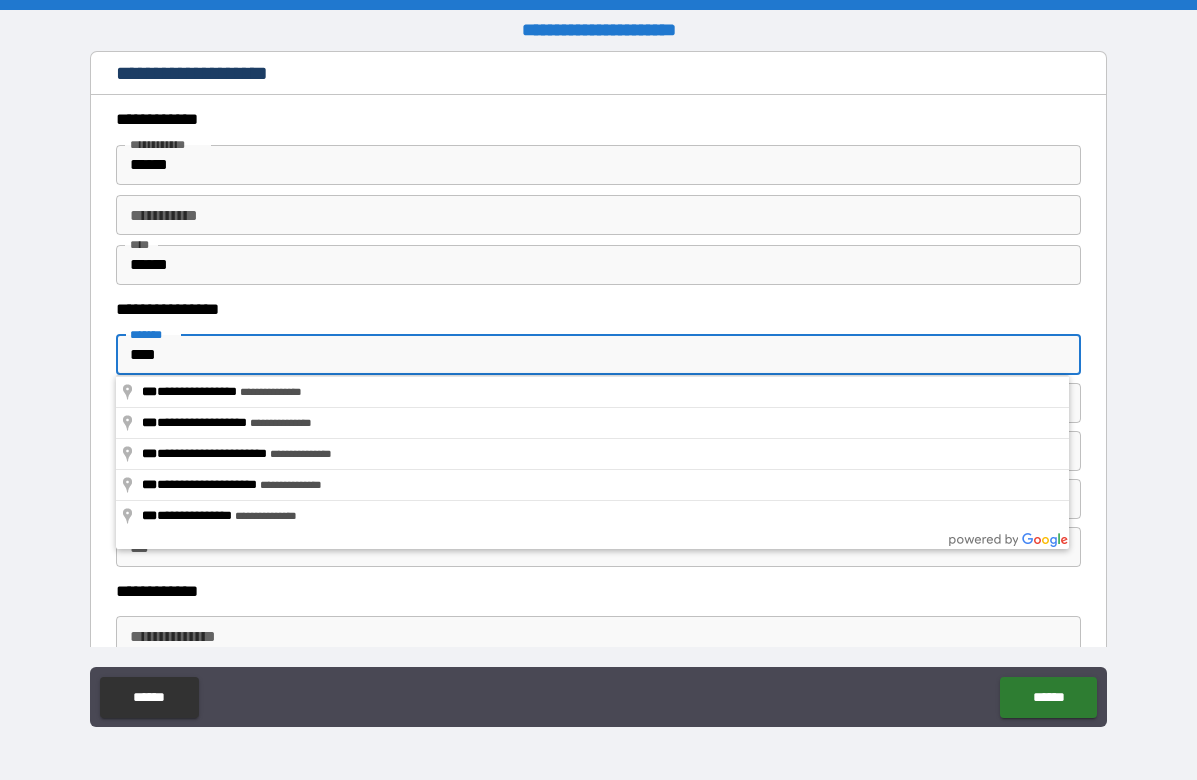 type on "*" 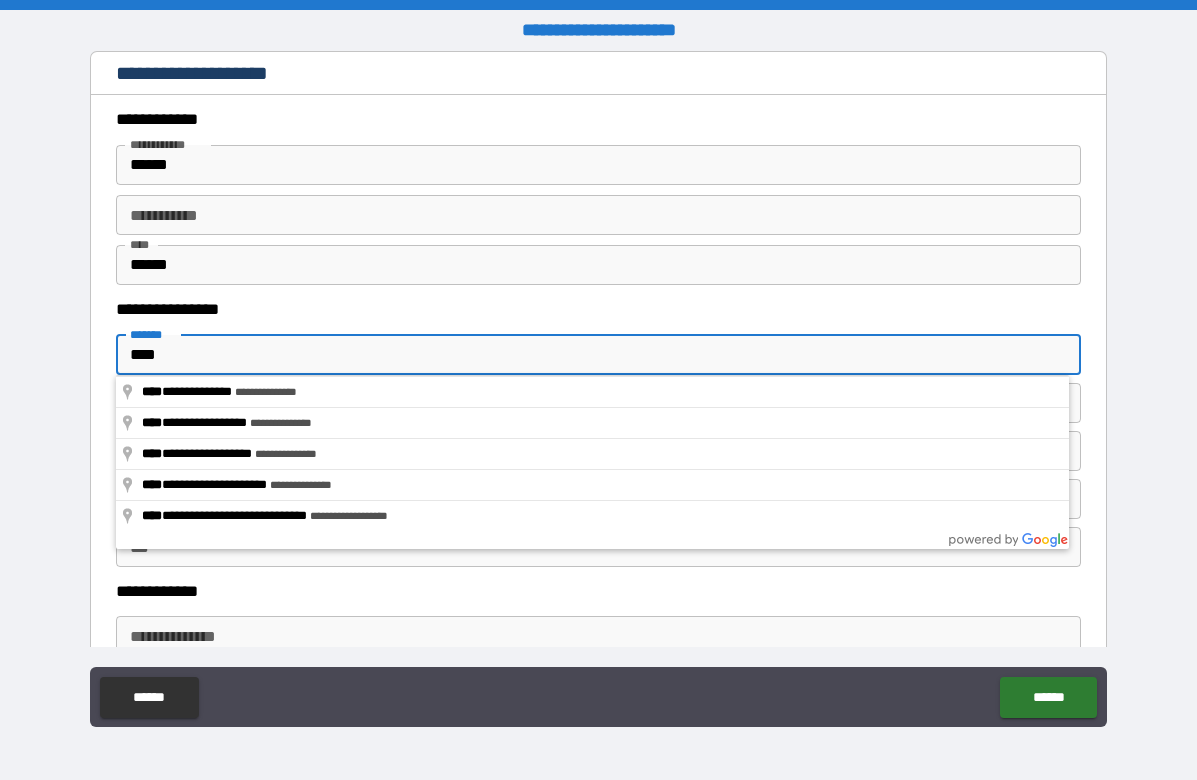 type on "*****" 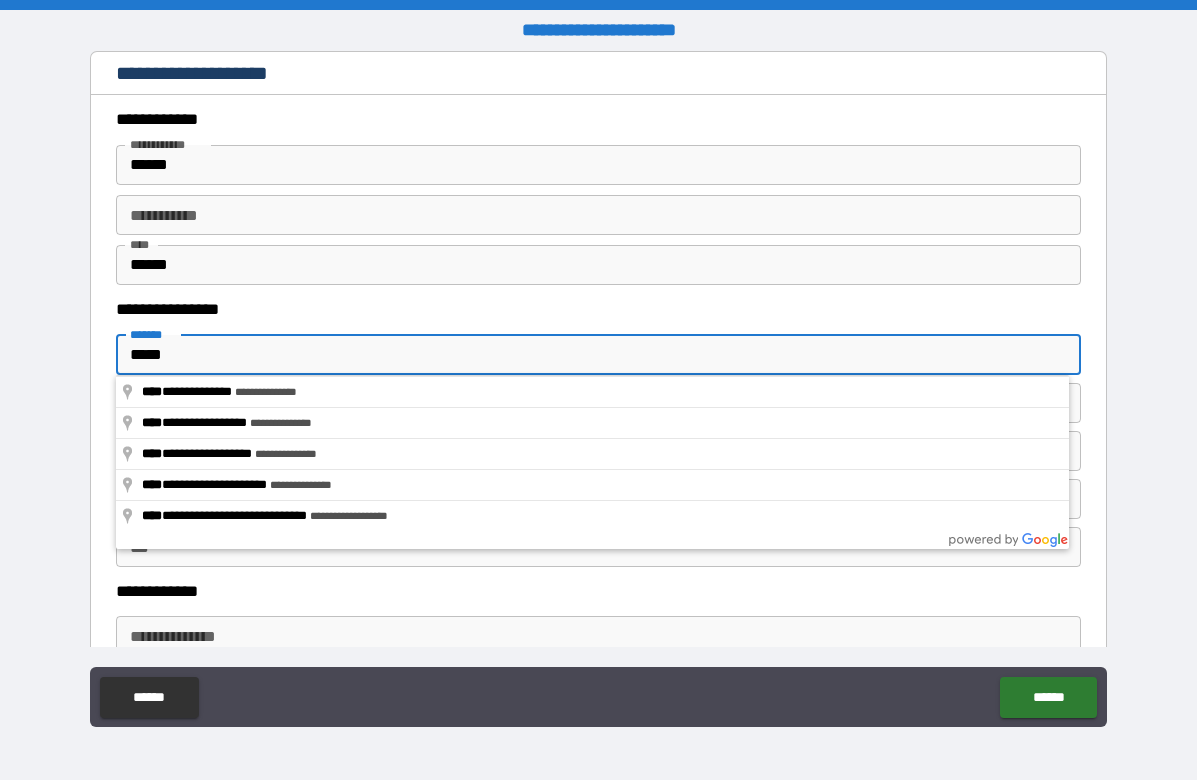 type on "*" 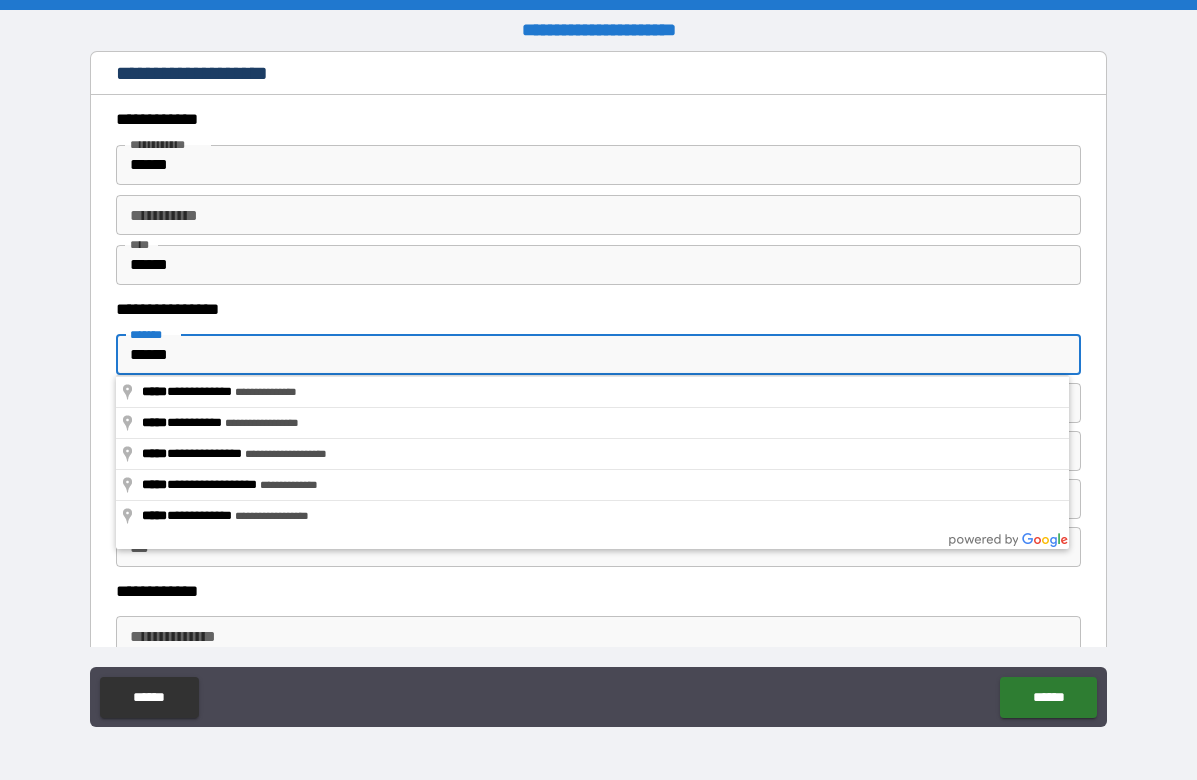 type on "*" 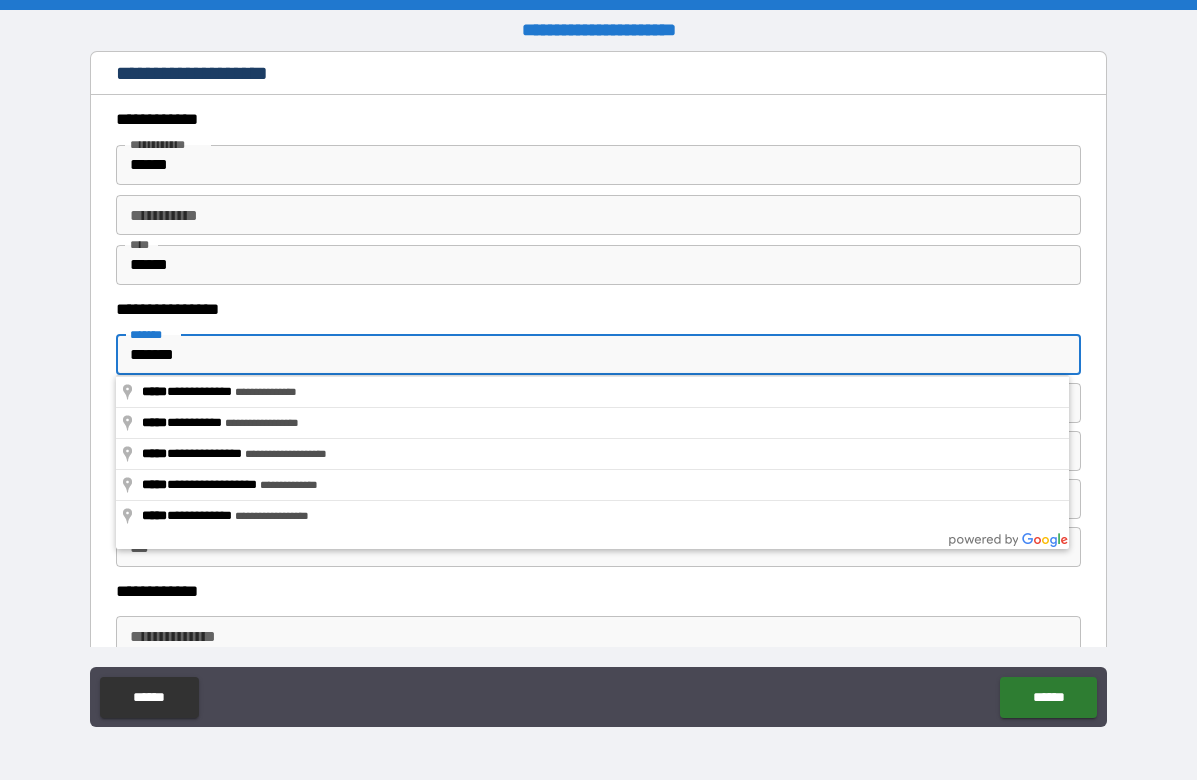 type on "*" 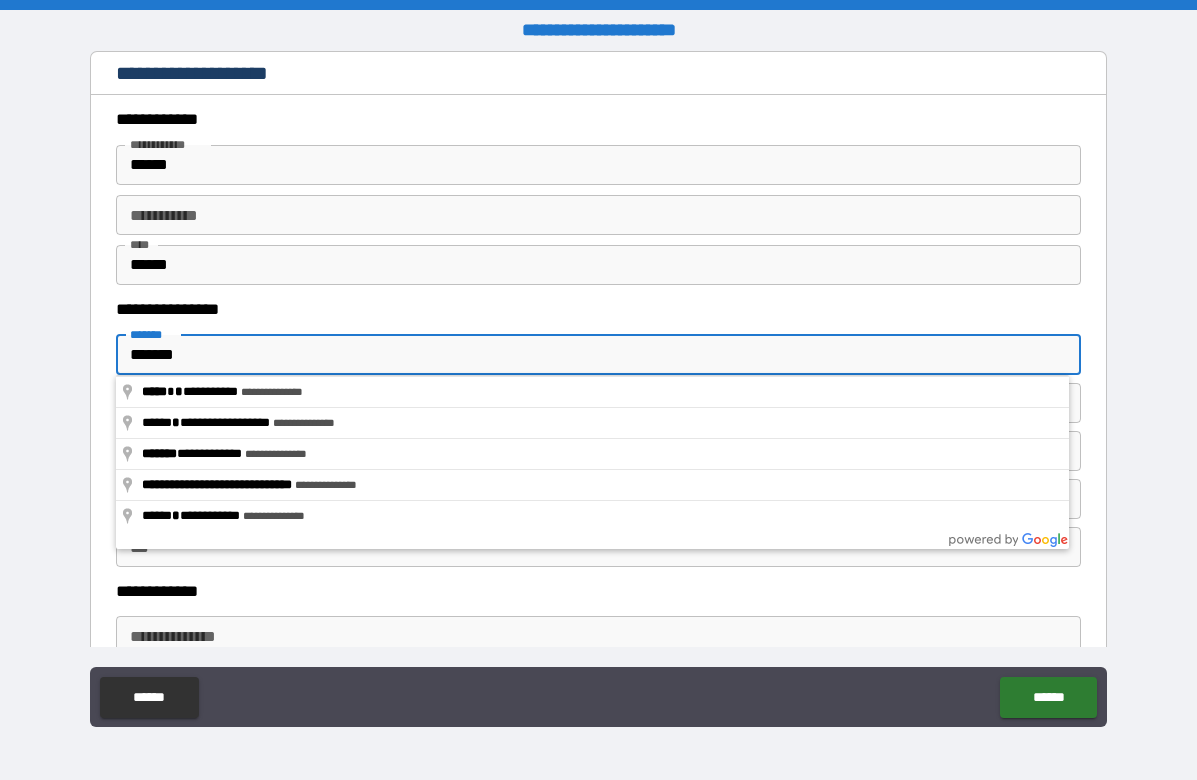 type on "********" 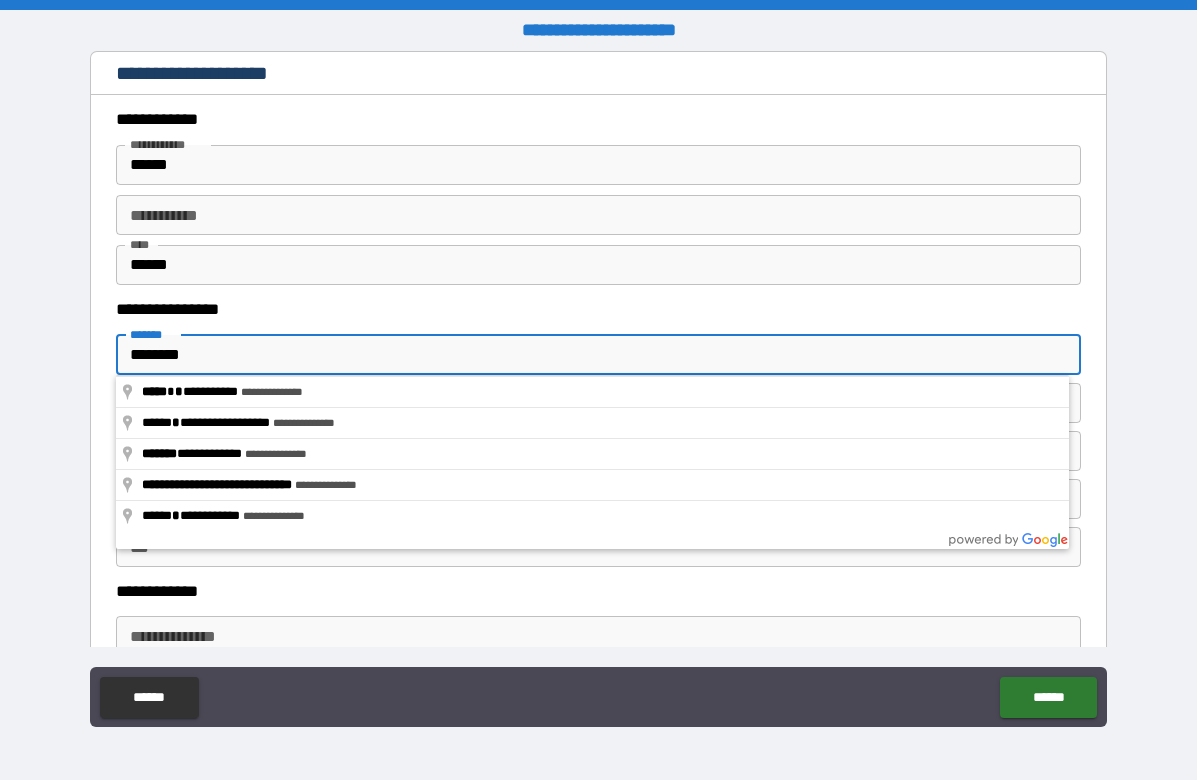 type on "*********" 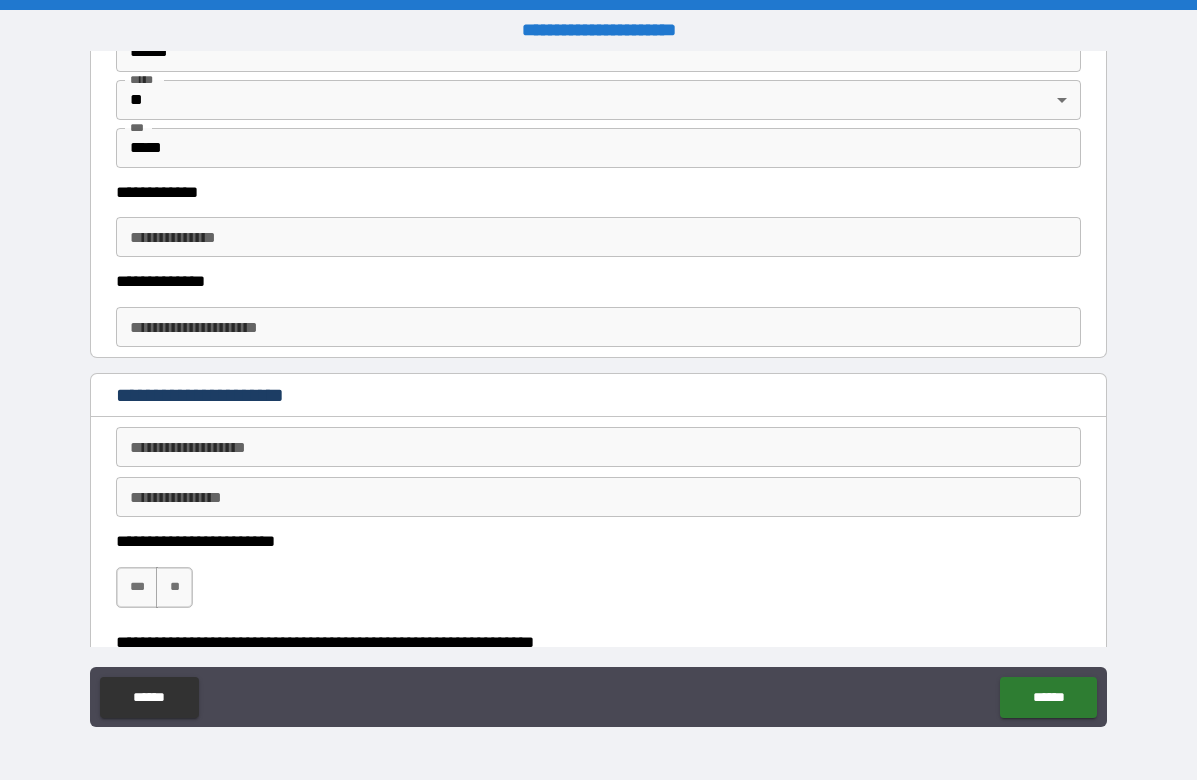 scroll, scrollTop: 400, scrollLeft: 0, axis: vertical 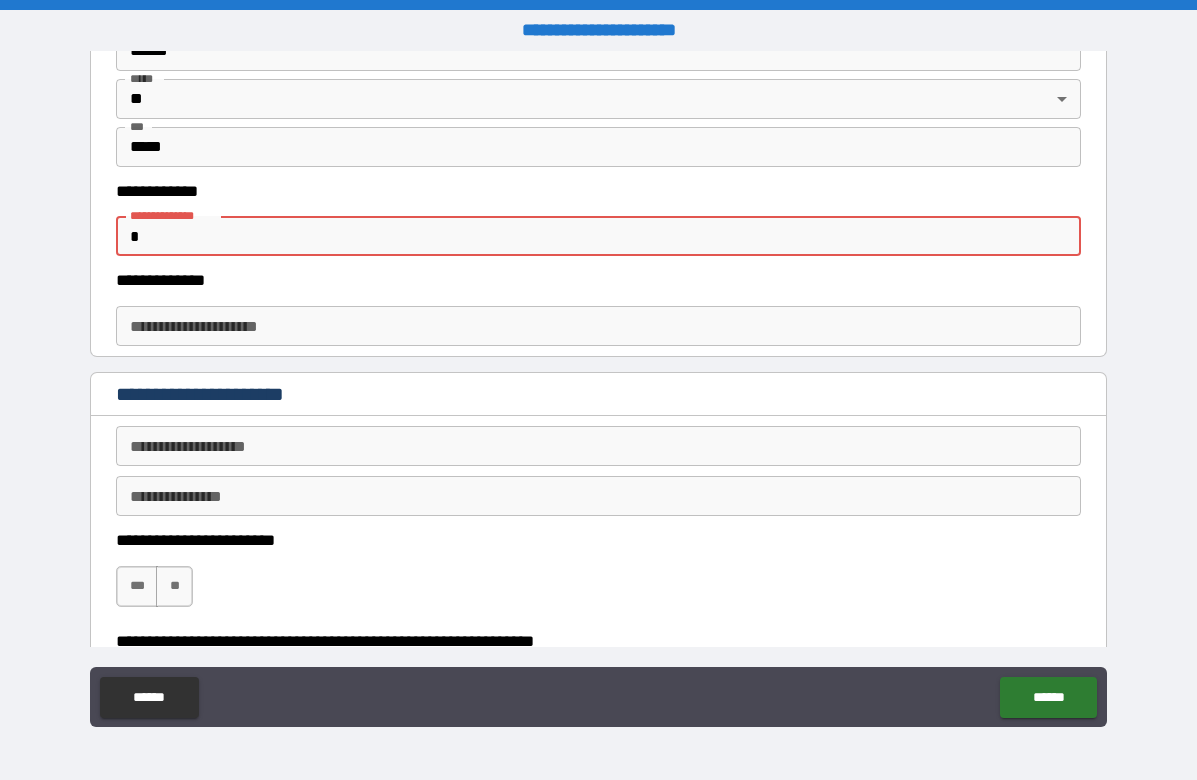 click on "*" at bounding box center (598, 236) 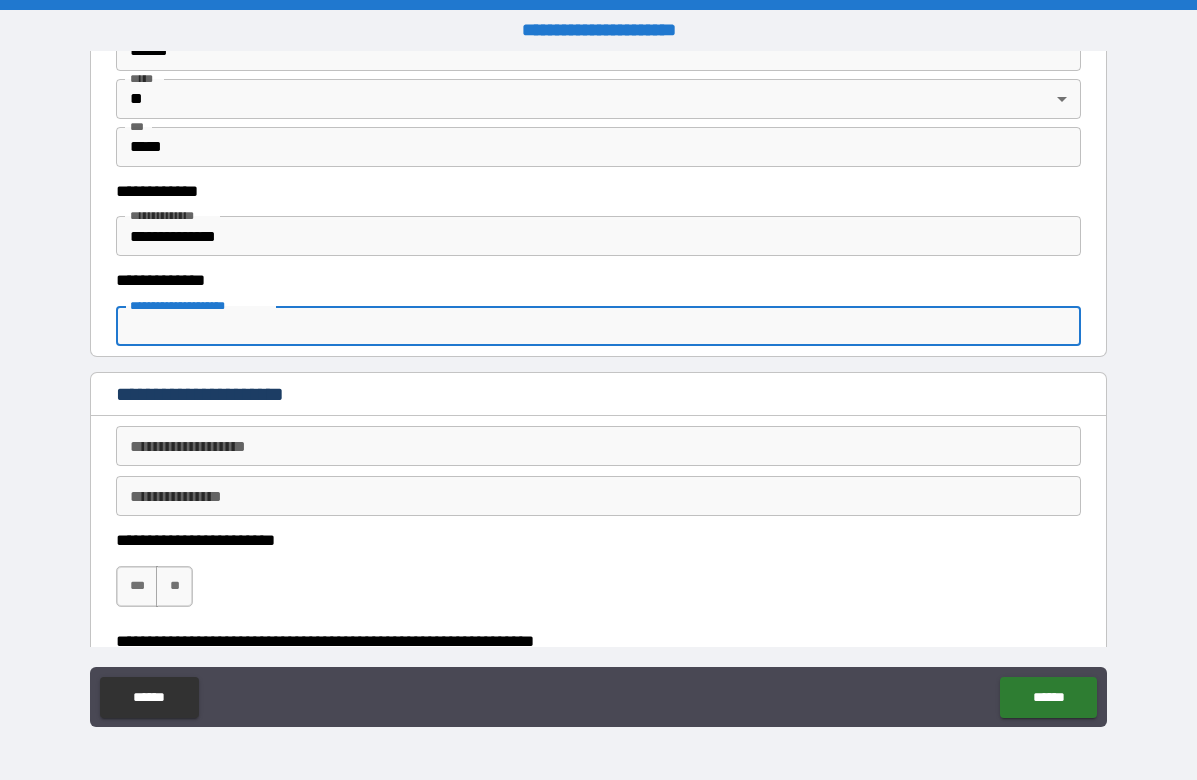 click on "**********" at bounding box center [598, 326] 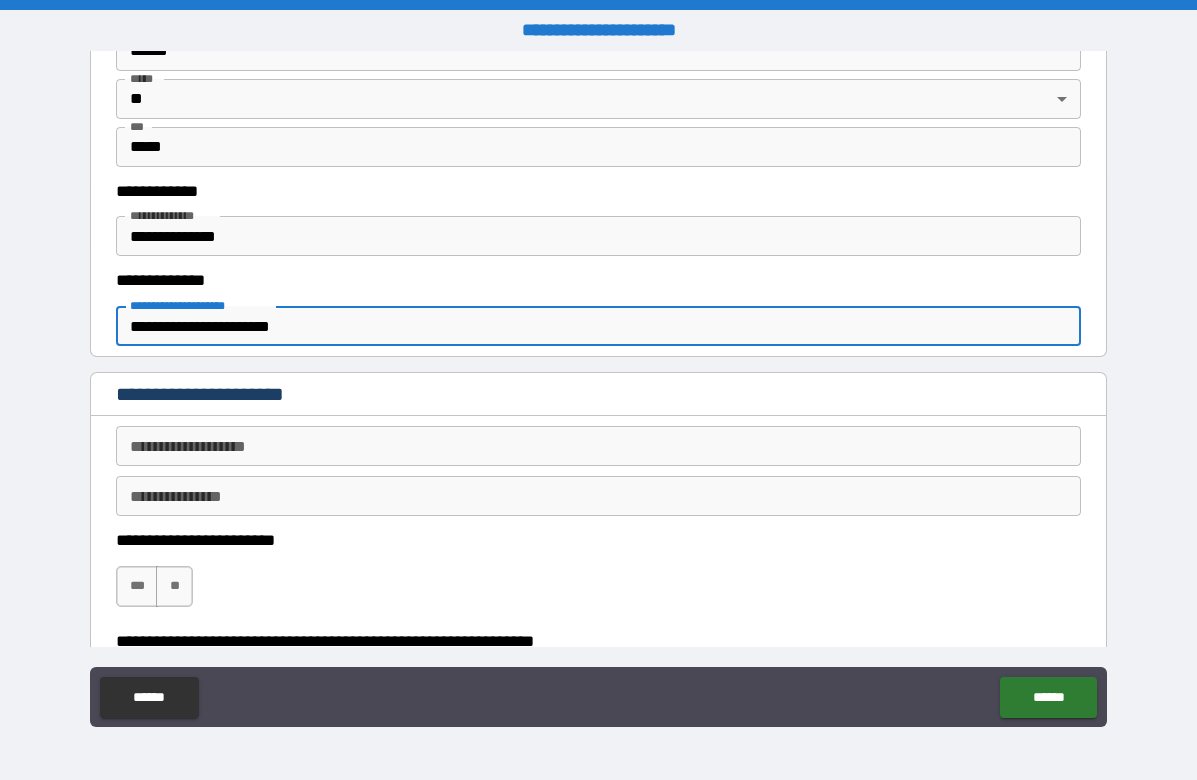 click on "**********" at bounding box center [598, 446] 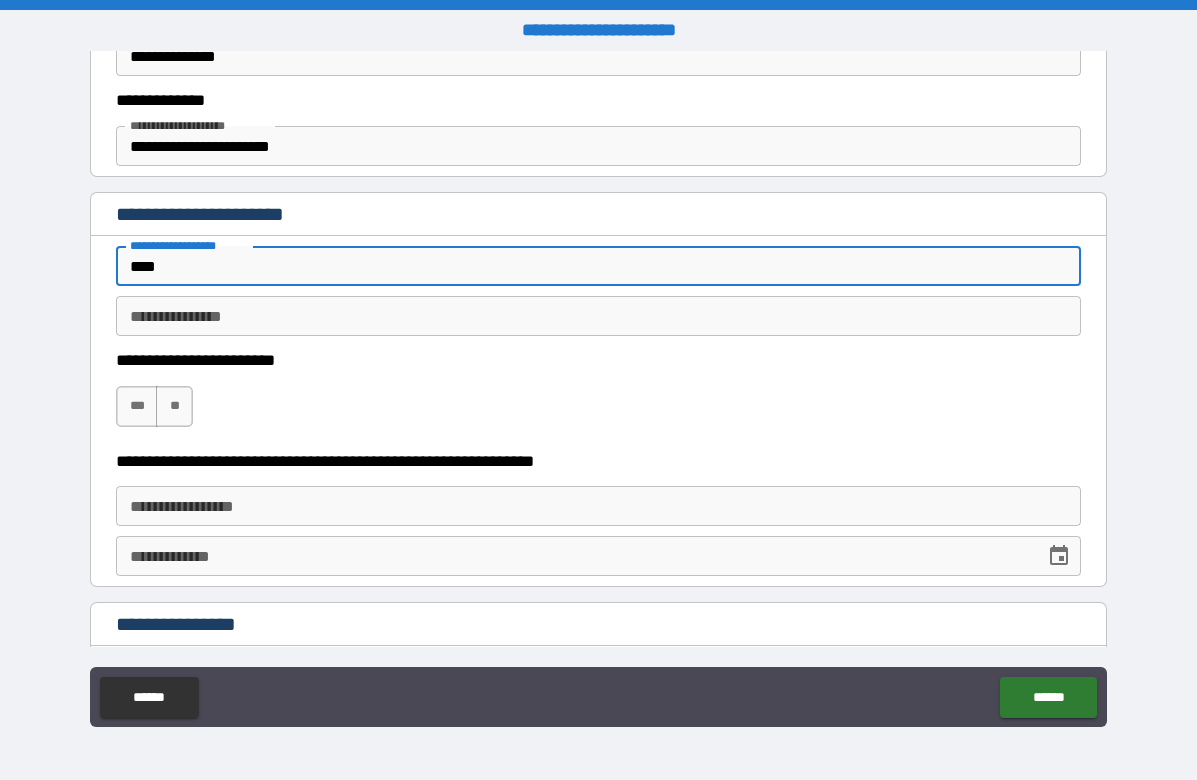 scroll, scrollTop: 600, scrollLeft: 0, axis: vertical 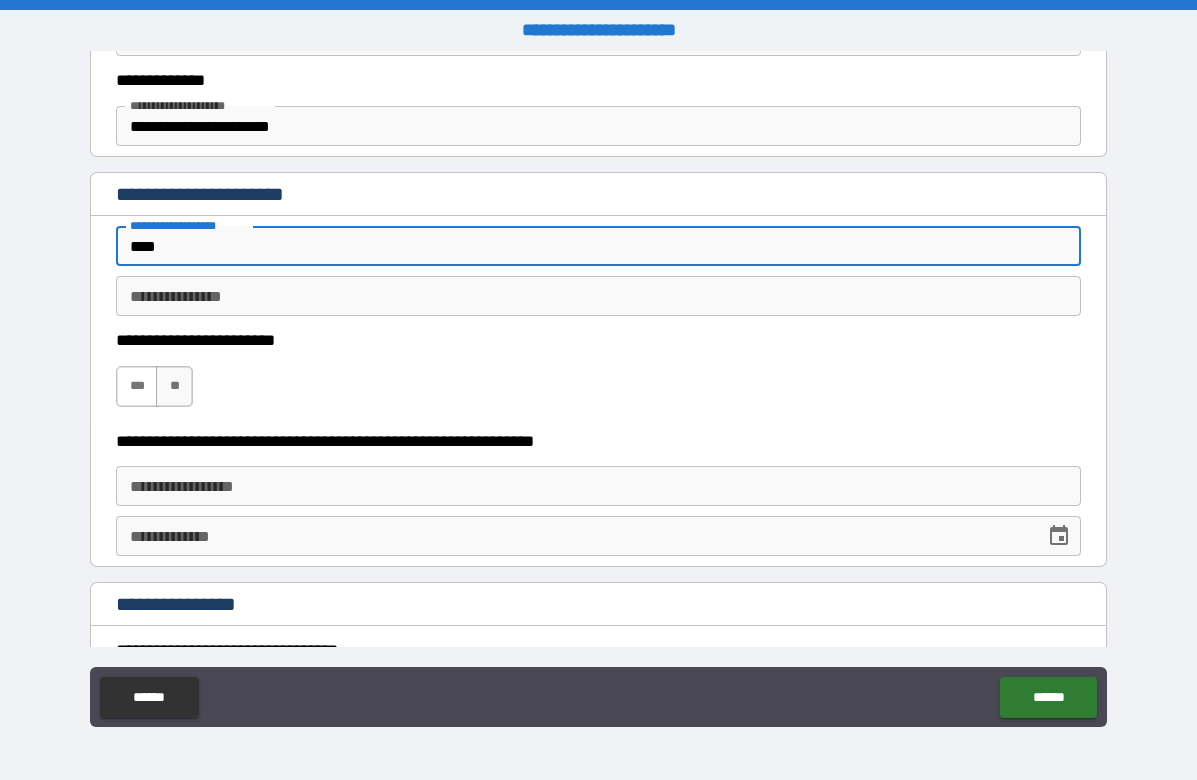 click on "***" at bounding box center (137, 386) 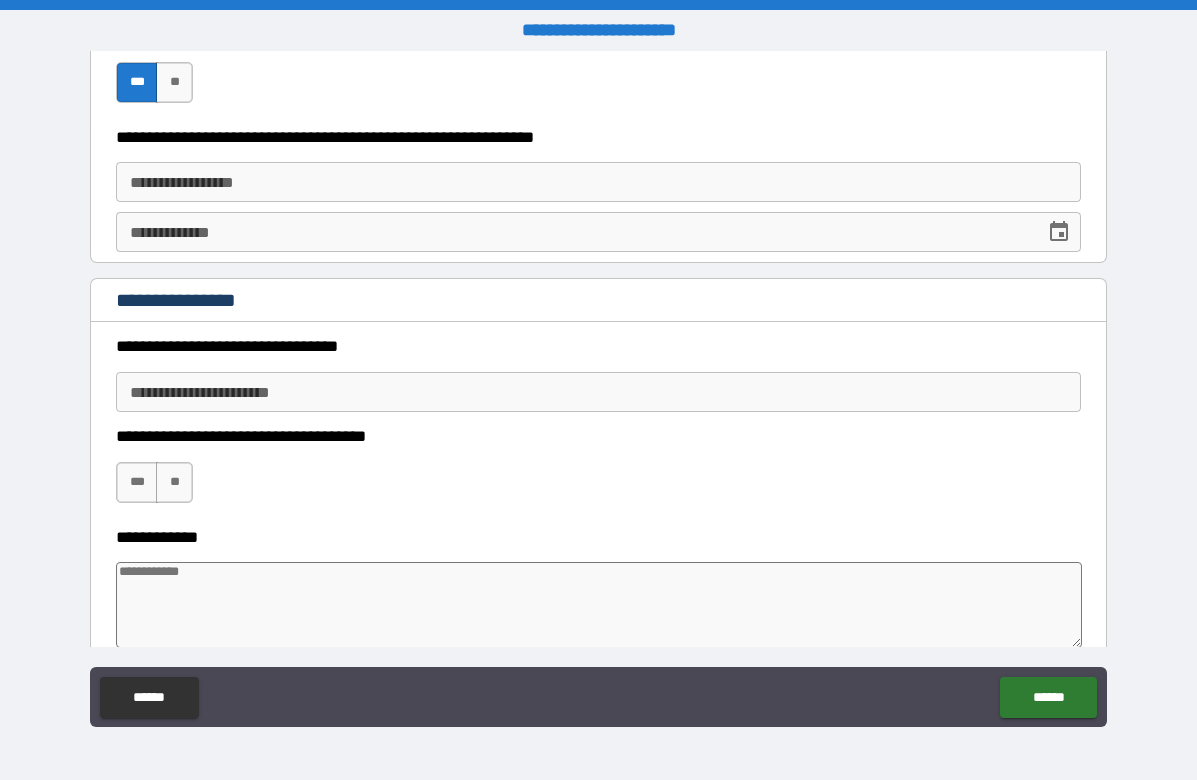 scroll, scrollTop: 900, scrollLeft: 0, axis: vertical 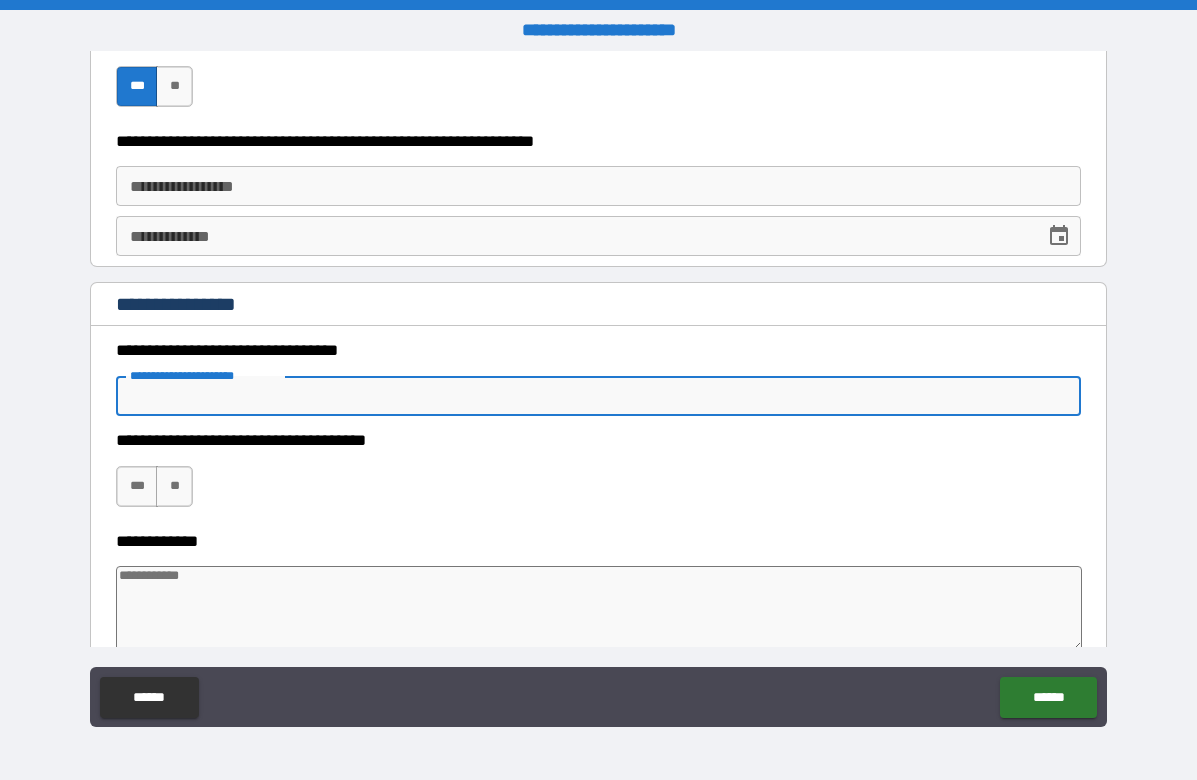 click on "**********" at bounding box center [598, 396] 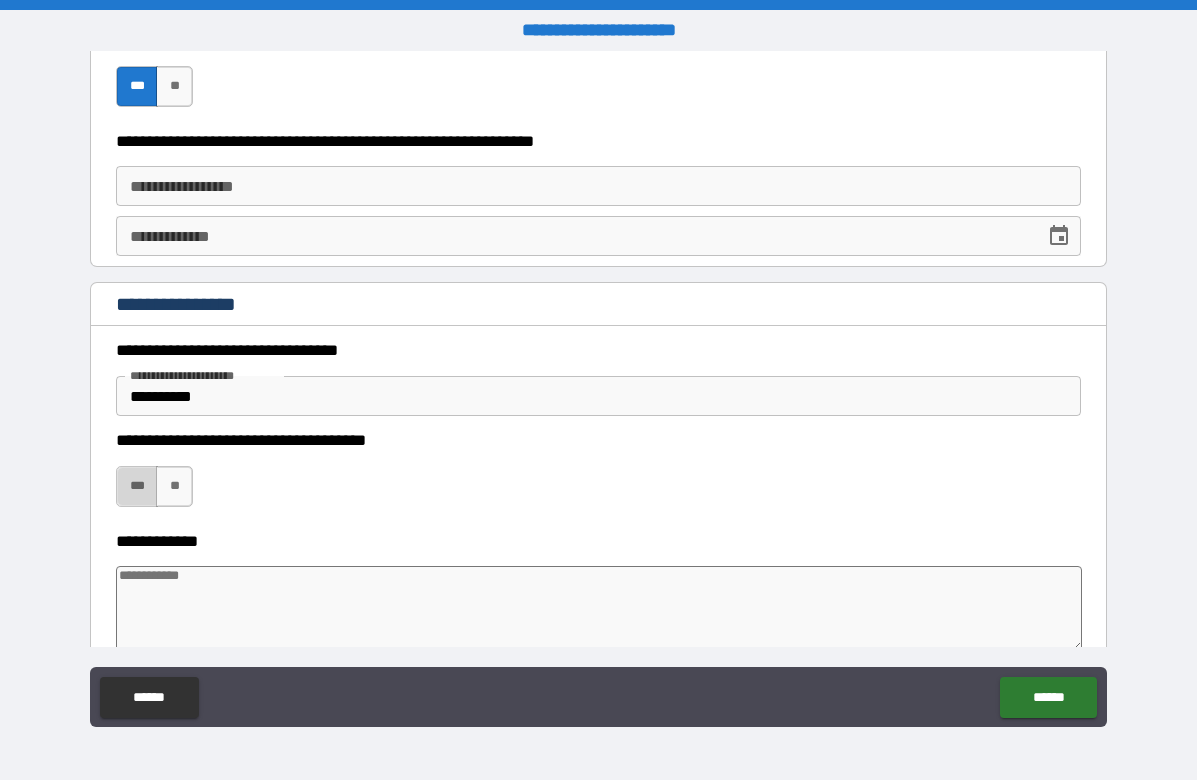 click on "***" at bounding box center (137, 486) 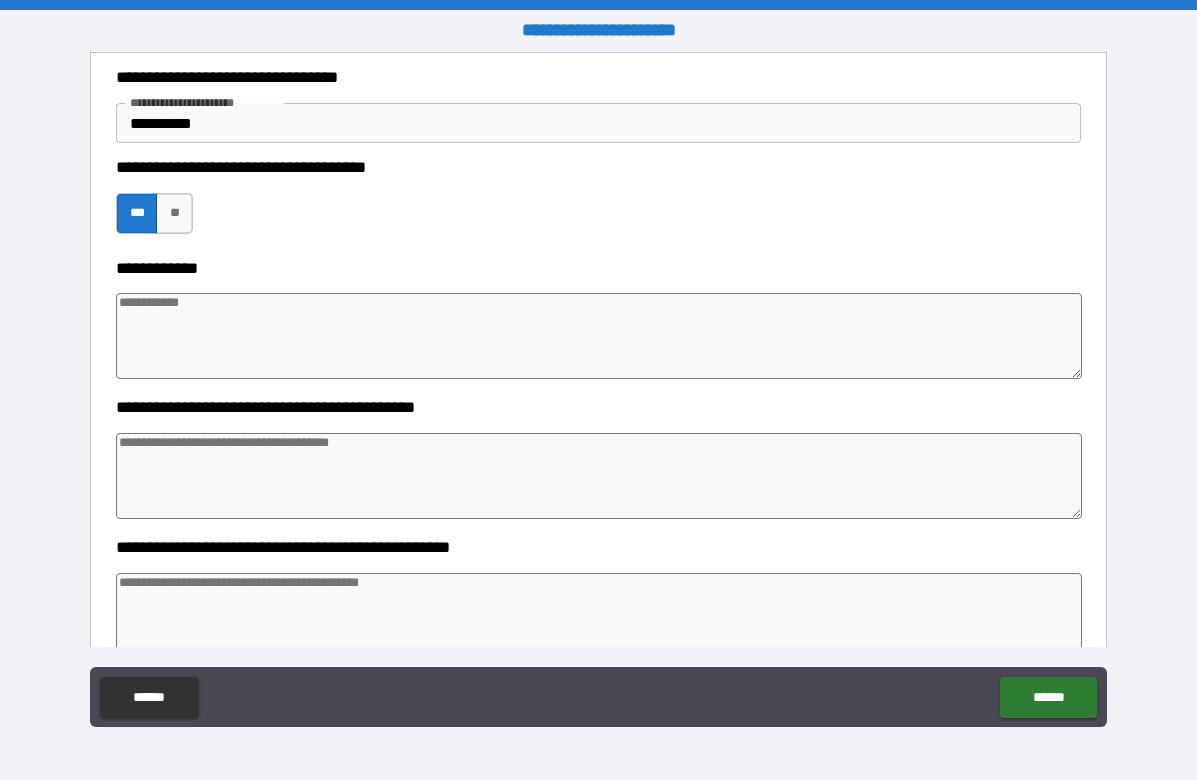 scroll, scrollTop: 1200, scrollLeft: 0, axis: vertical 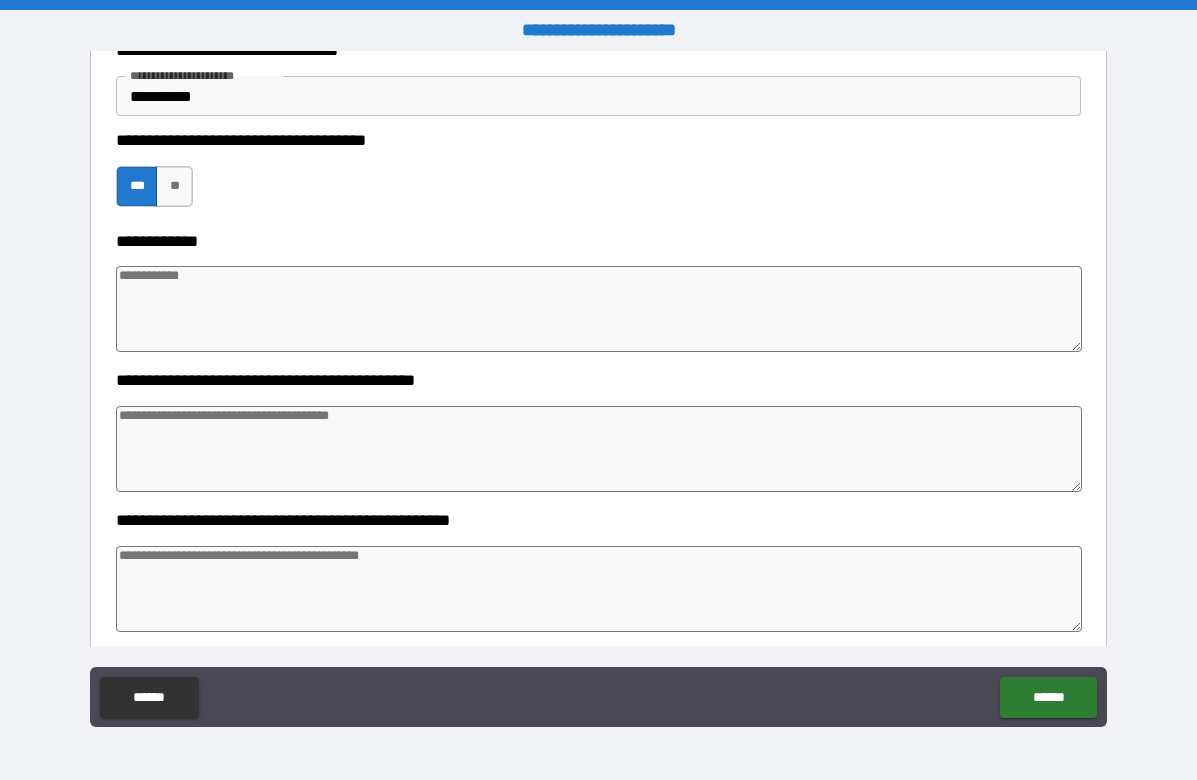 click at bounding box center [599, 309] 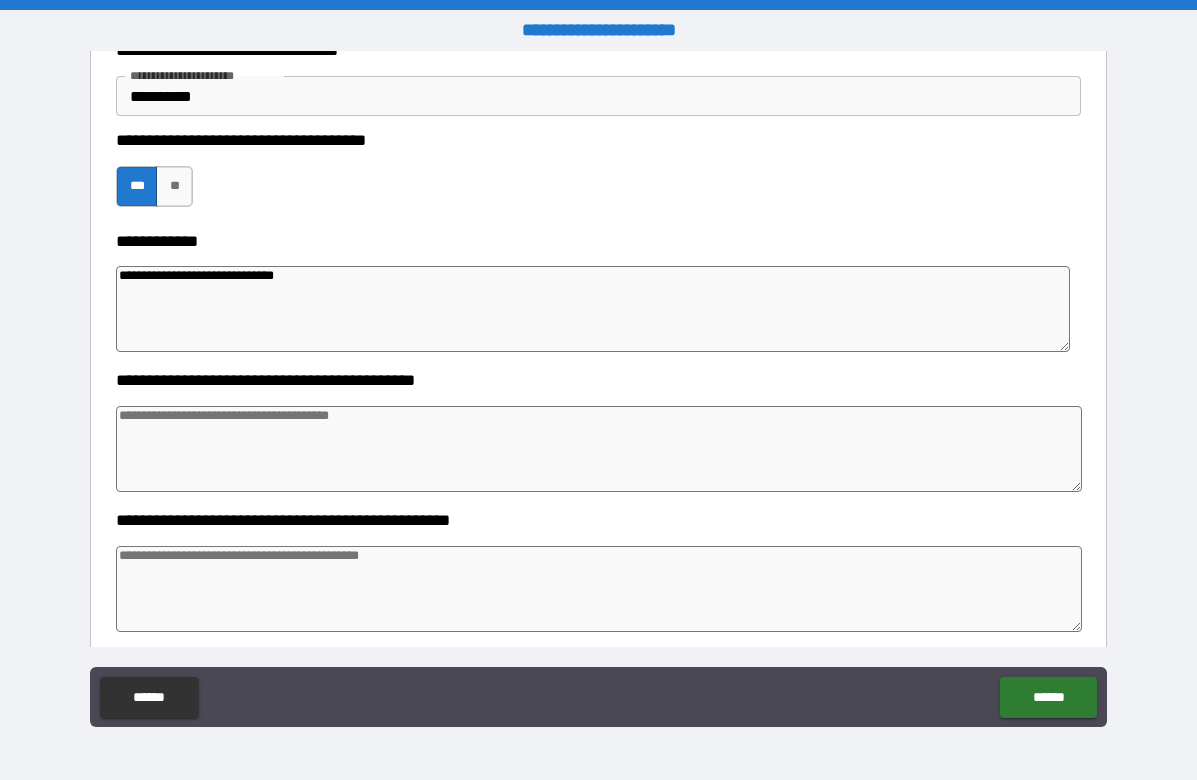 click on "**********" at bounding box center [593, 309] 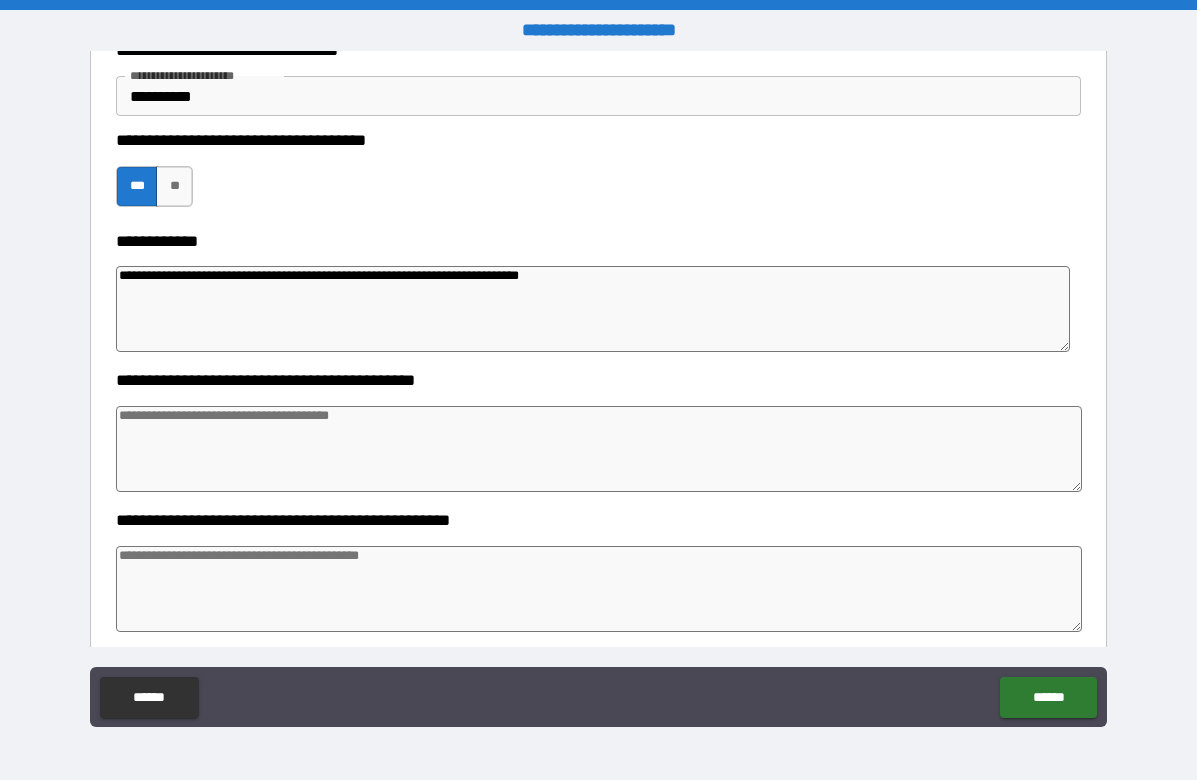 click on "**********" at bounding box center [593, 309] 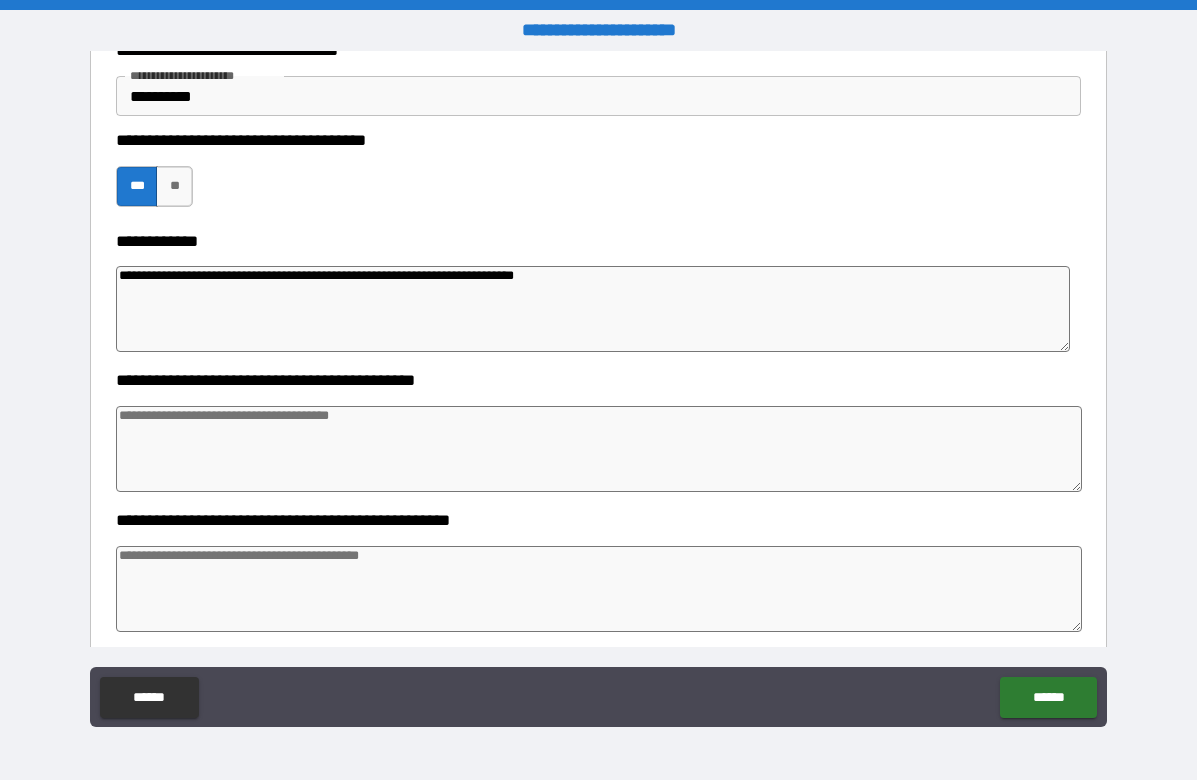 click on "**********" at bounding box center (593, 309) 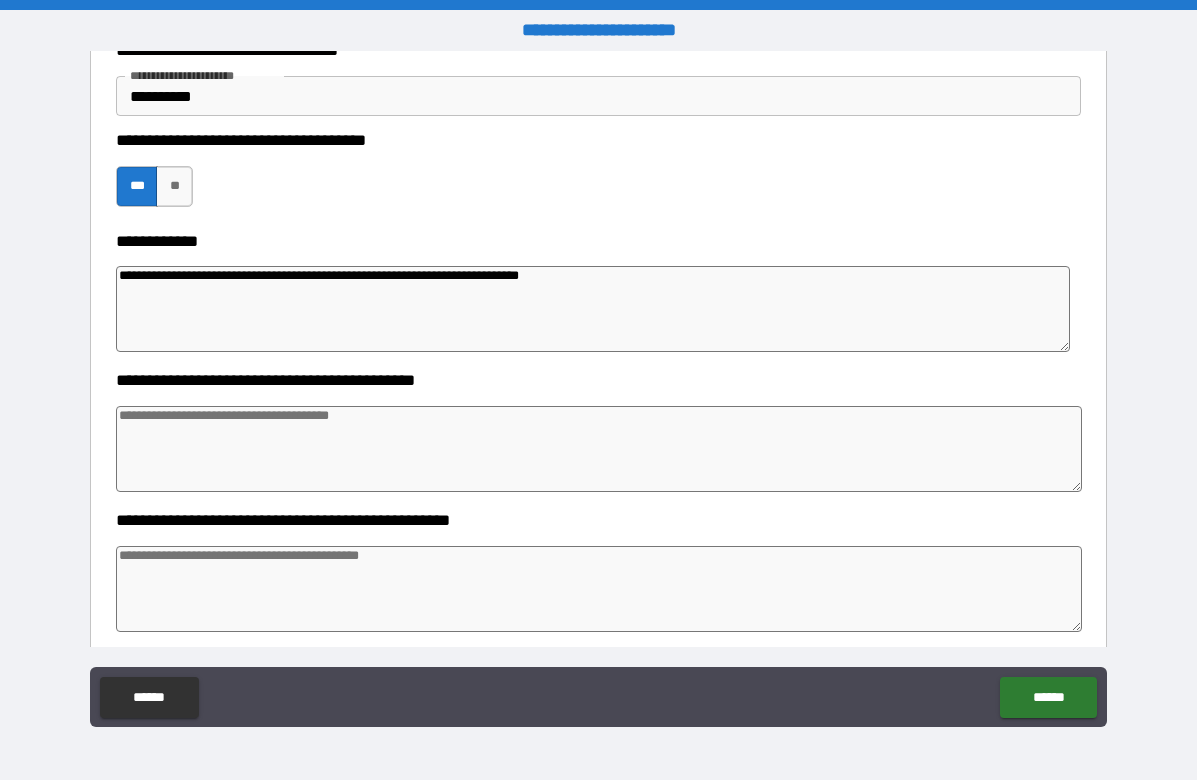 click at bounding box center (599, 449) 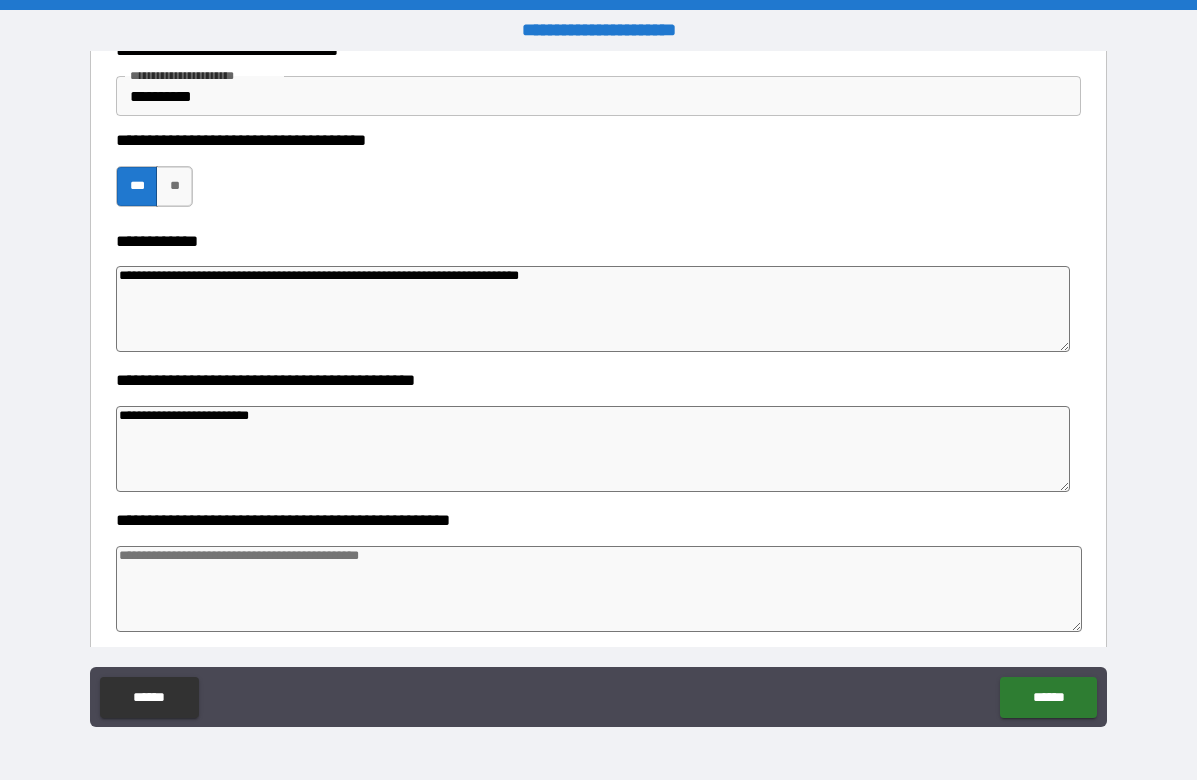 click on "**********" at bounding box center (593, 449) 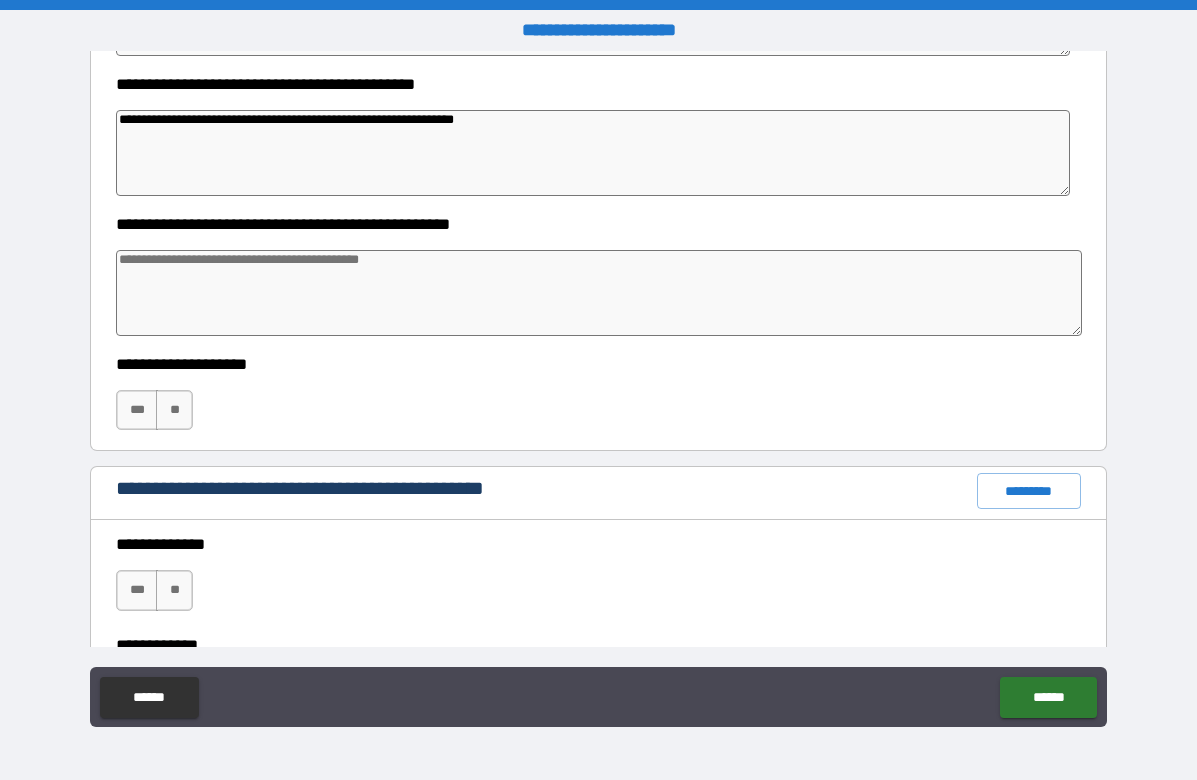 scroll, scrollTop: 1500, scrollLeft: 0, axis: vertical 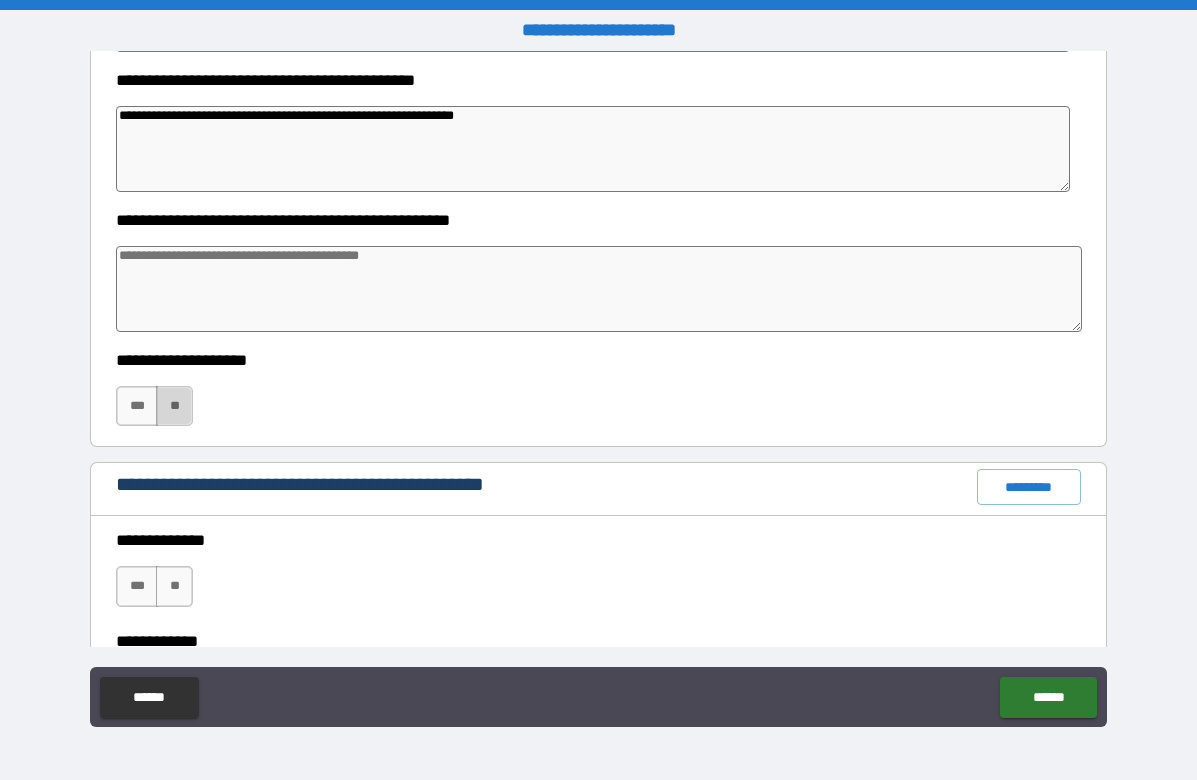 click on "**" at bounding box center [174, 406] 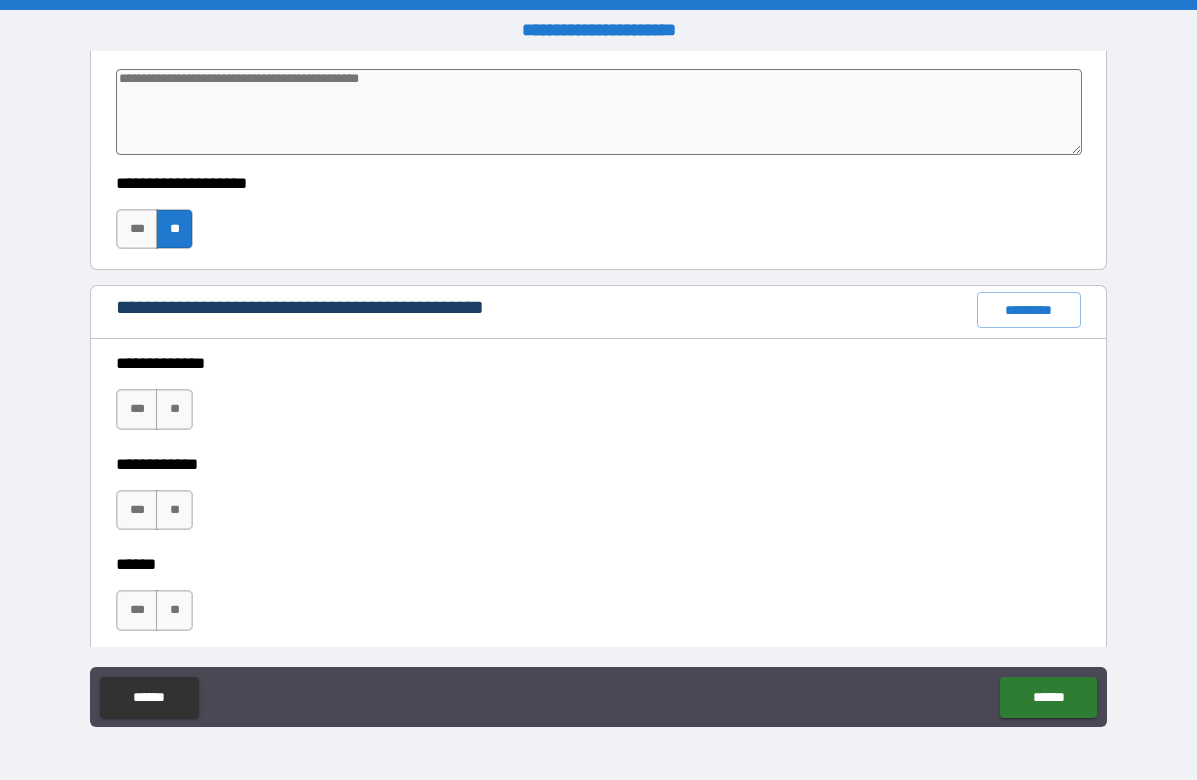 scroll, scrollTop: 1700, scrollLeft: 0, axis: vertical 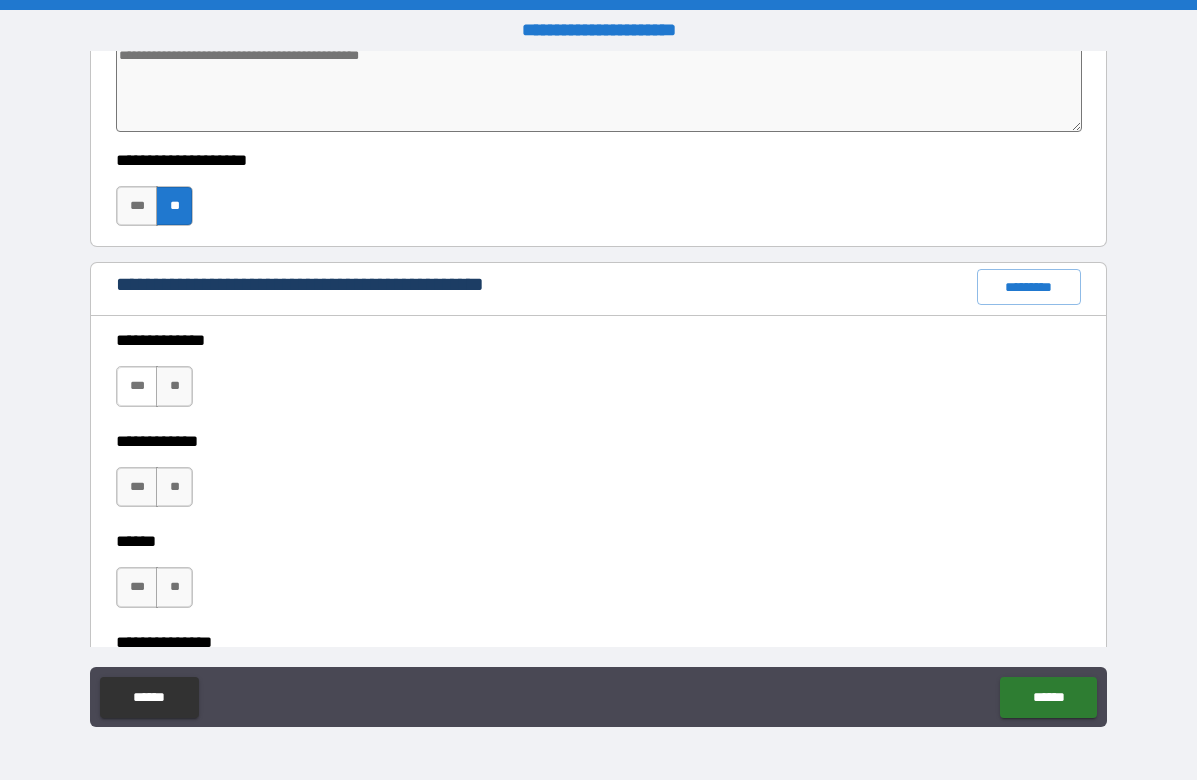 click on "***" at bounding box center [137, 386] 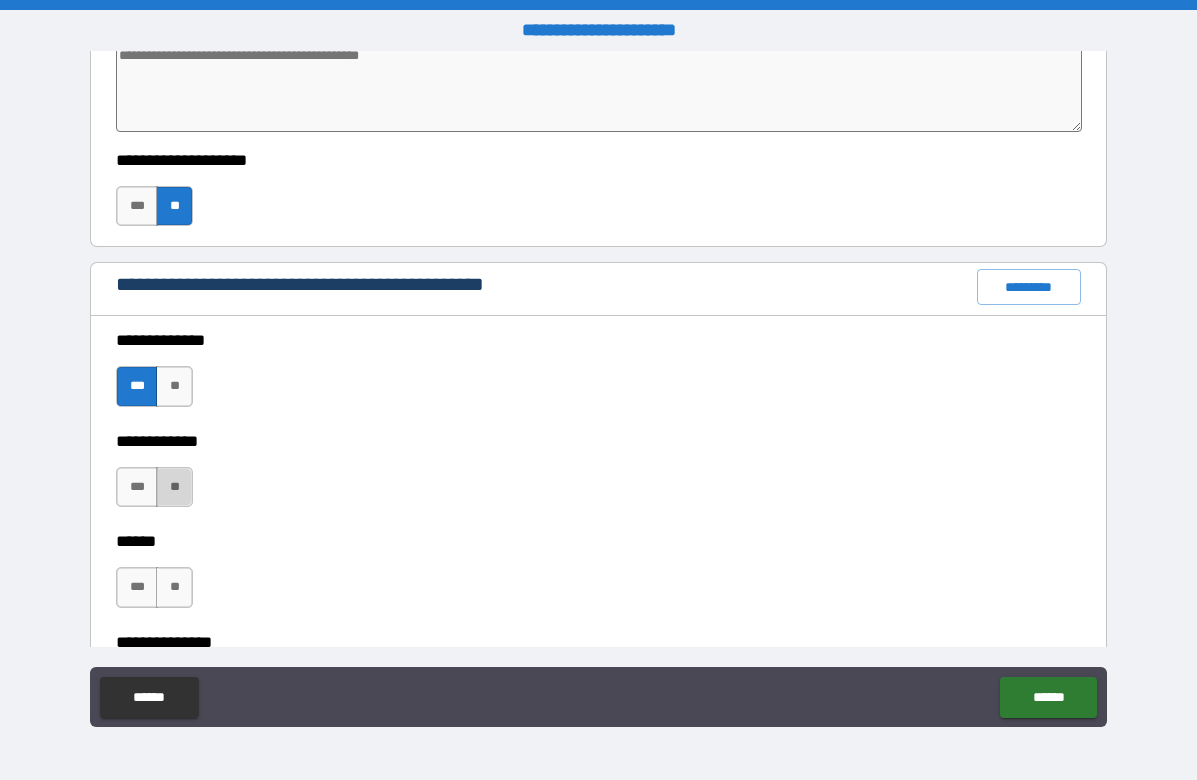 click on "**" at bounding box center [174, 487] 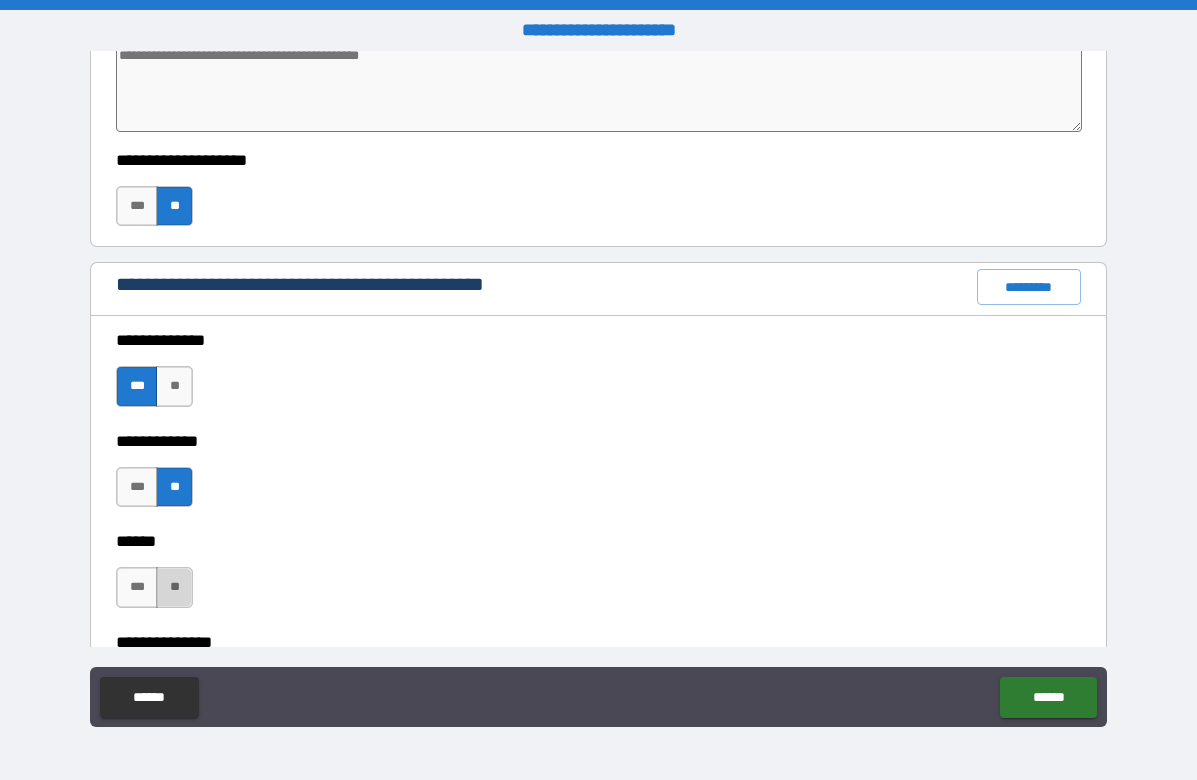click on "**" at bounding box center [174, 587] 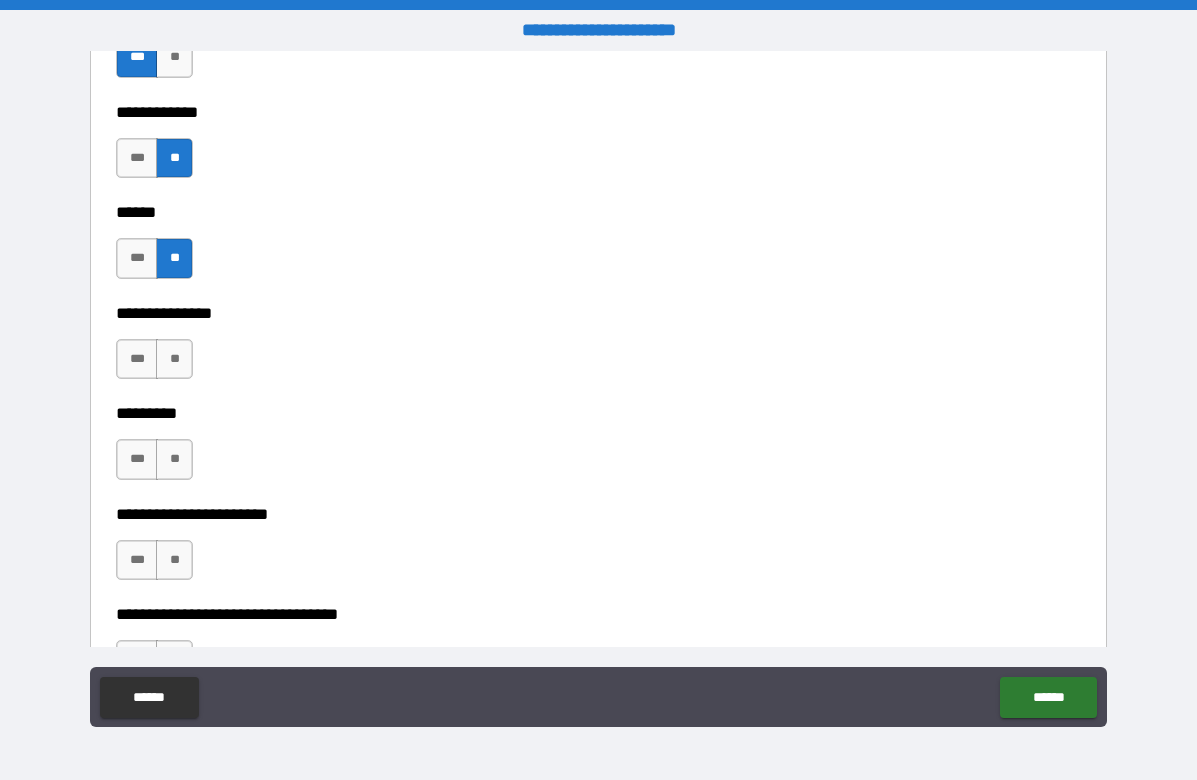 scroll, scrollTop: 2100, scrollLeft: 0, axis: vertical 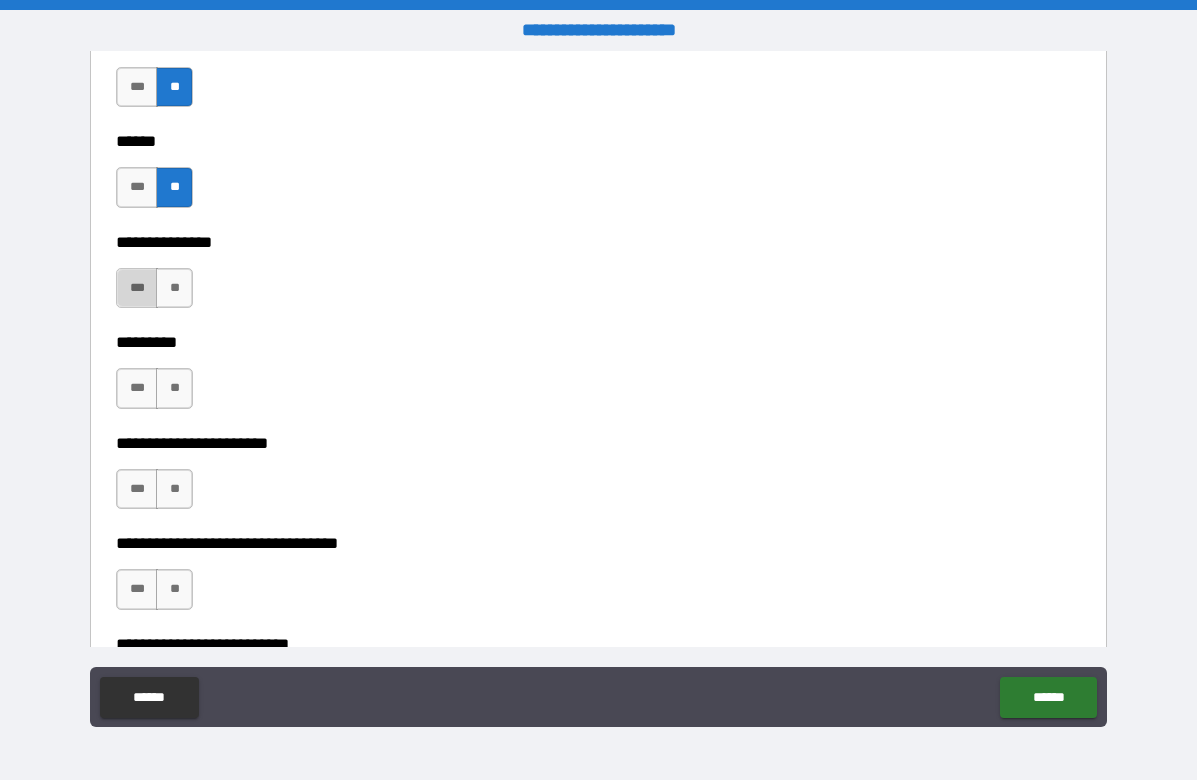click on "***" at bounding box center (137, 288) 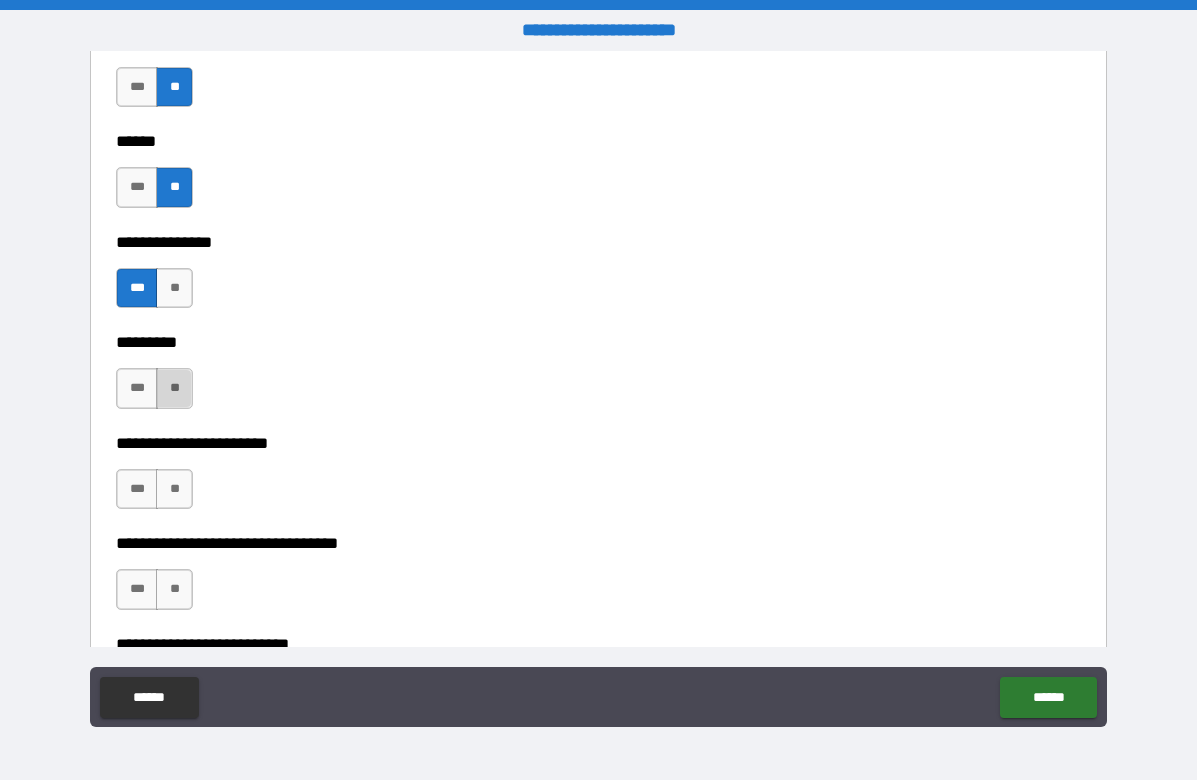 click on "**" at bounding box center [174, 388] 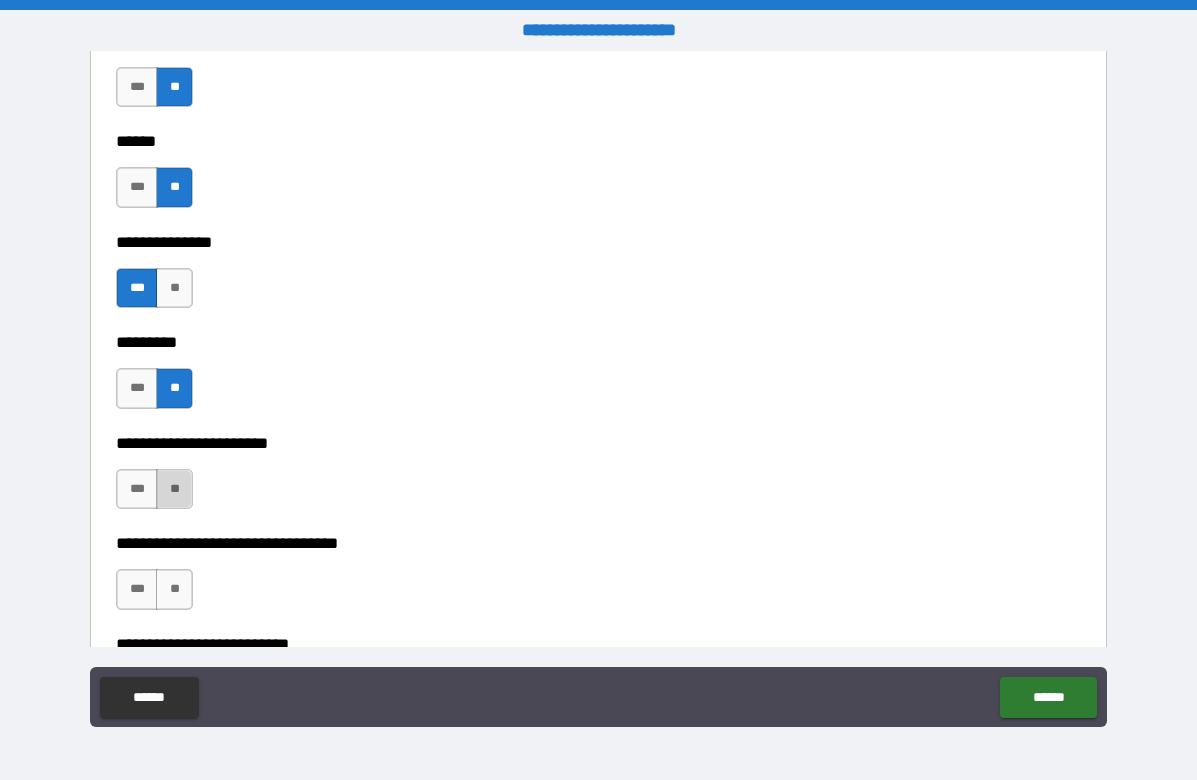 click on "**" at bounding box center [174, 489] 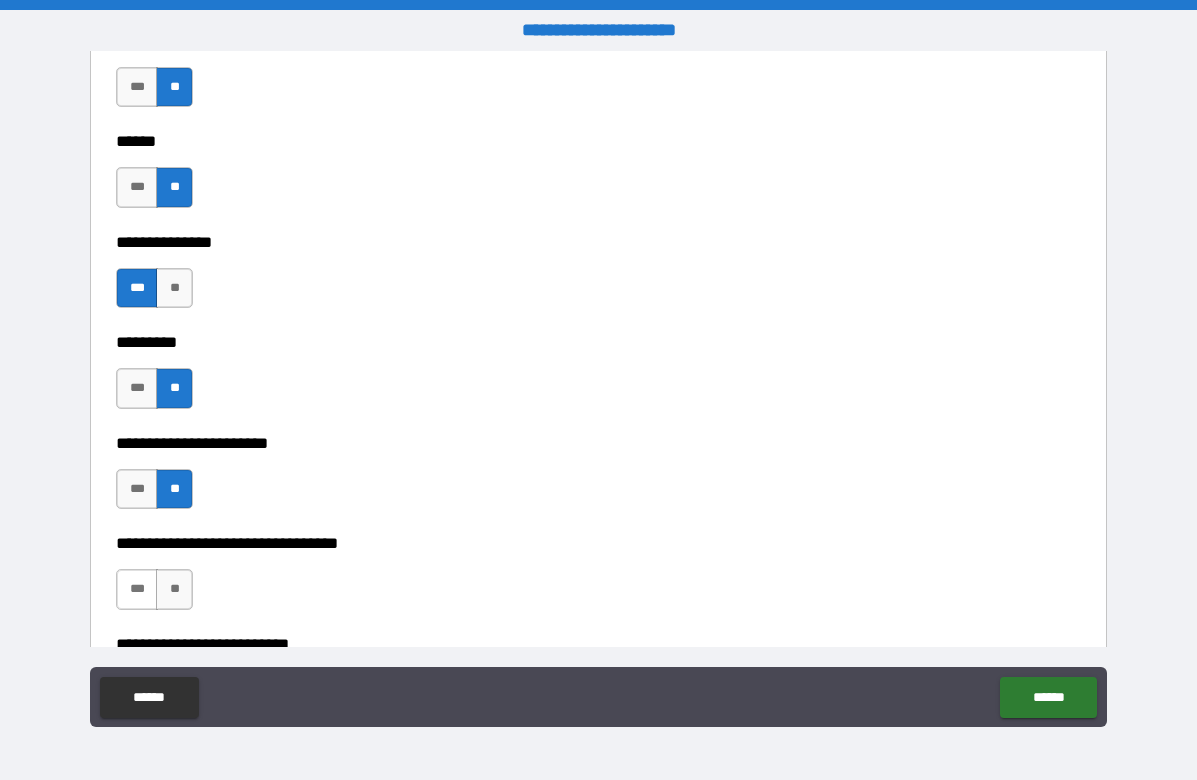 click on "***" at bounding box center [137, 589] 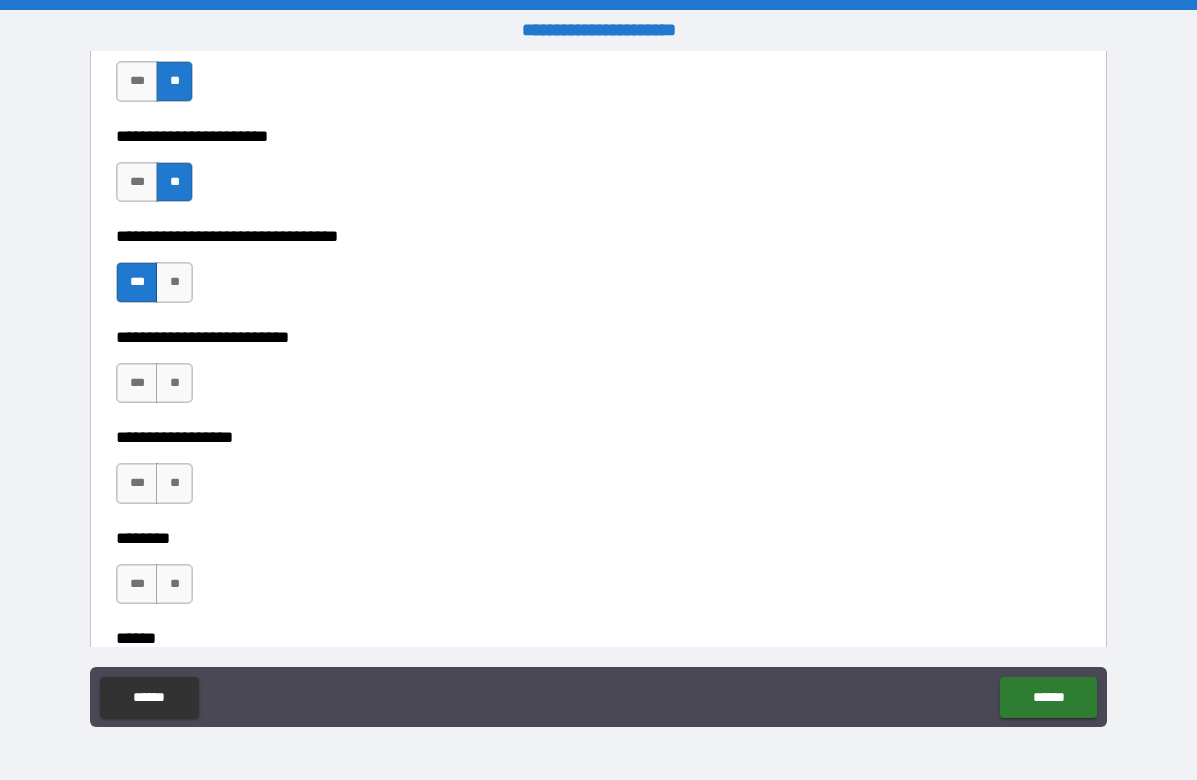 scroll, scrollTop: 2500, scrollLeft: 0, axis: vertical 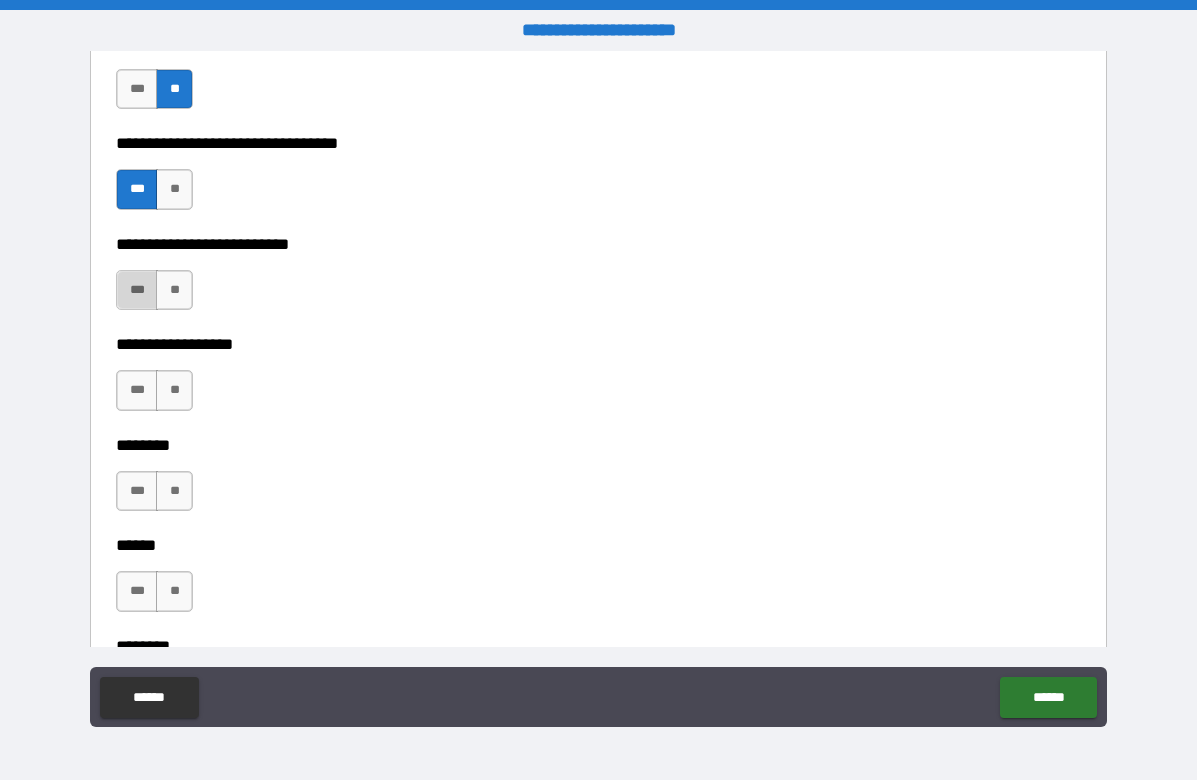 click on "***" at bounding box center [137, 290] 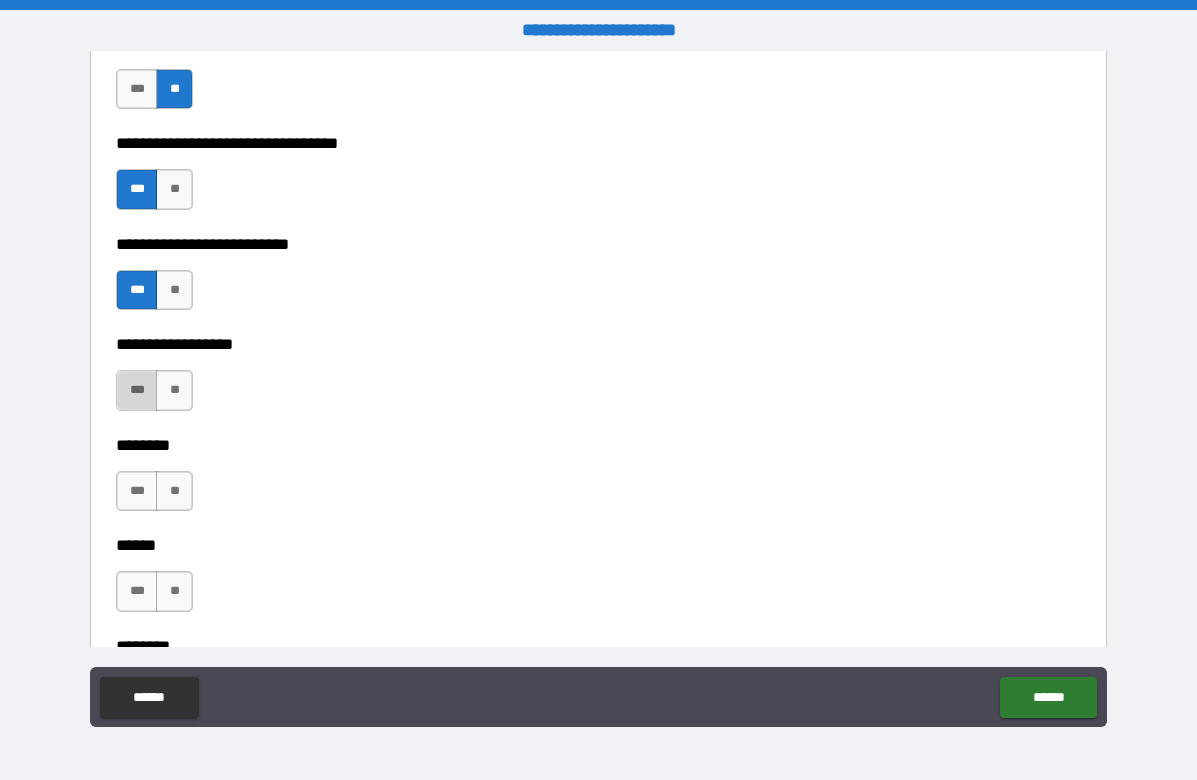 click on "***" at bounding box center [137, 390] 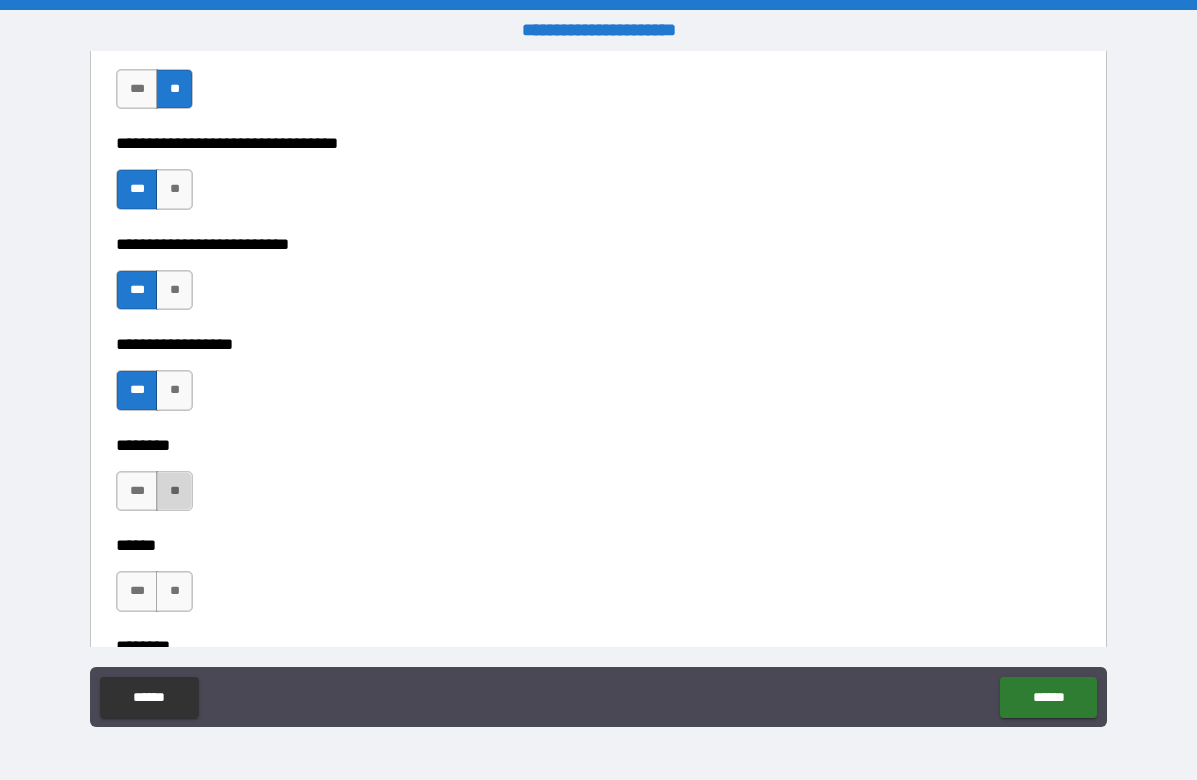 click on "**" at bounding box center (174, 491) 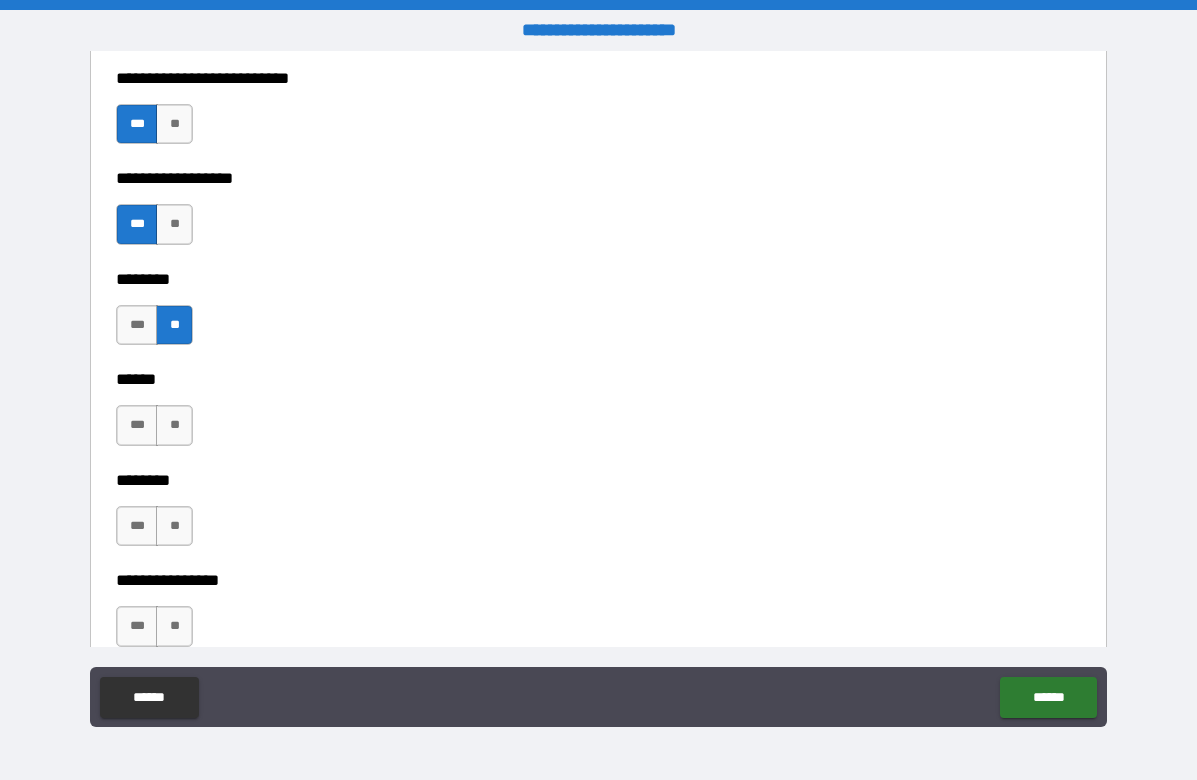 scroll, scrollTop: 2800, scrollLeft: 0, axis: vertical 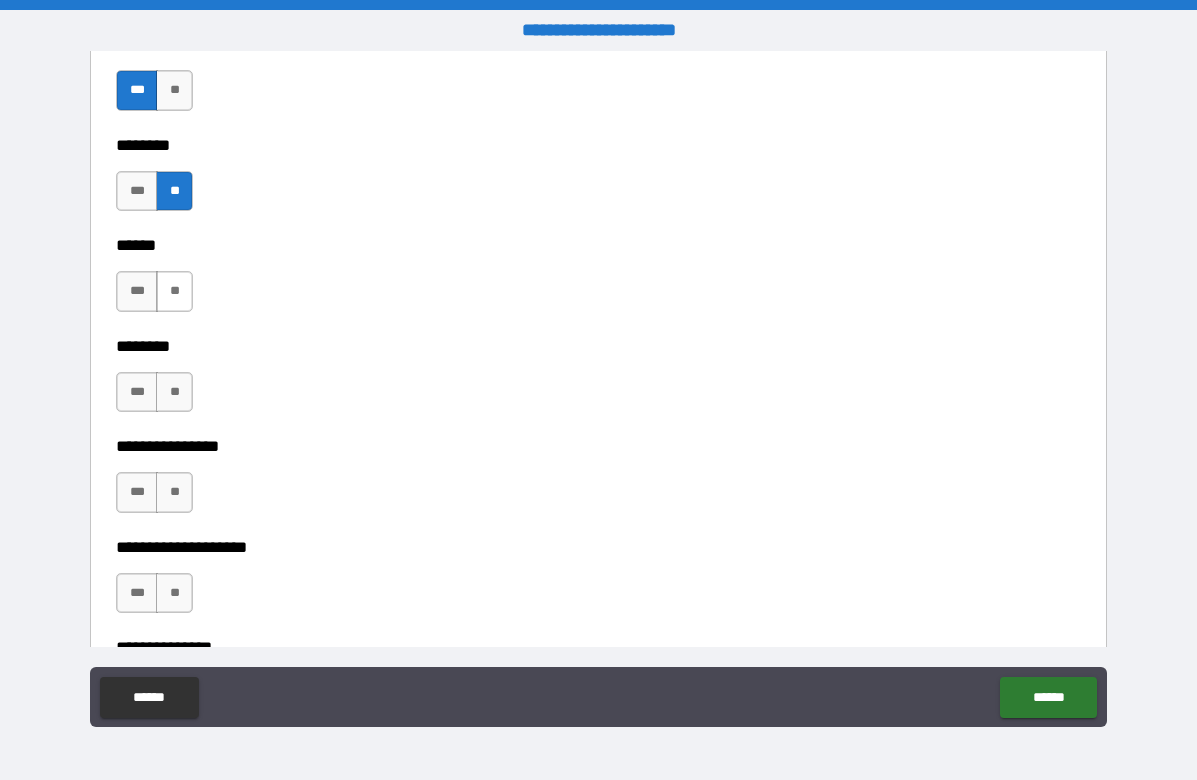 click on "**" at bounding box center [174, 291] 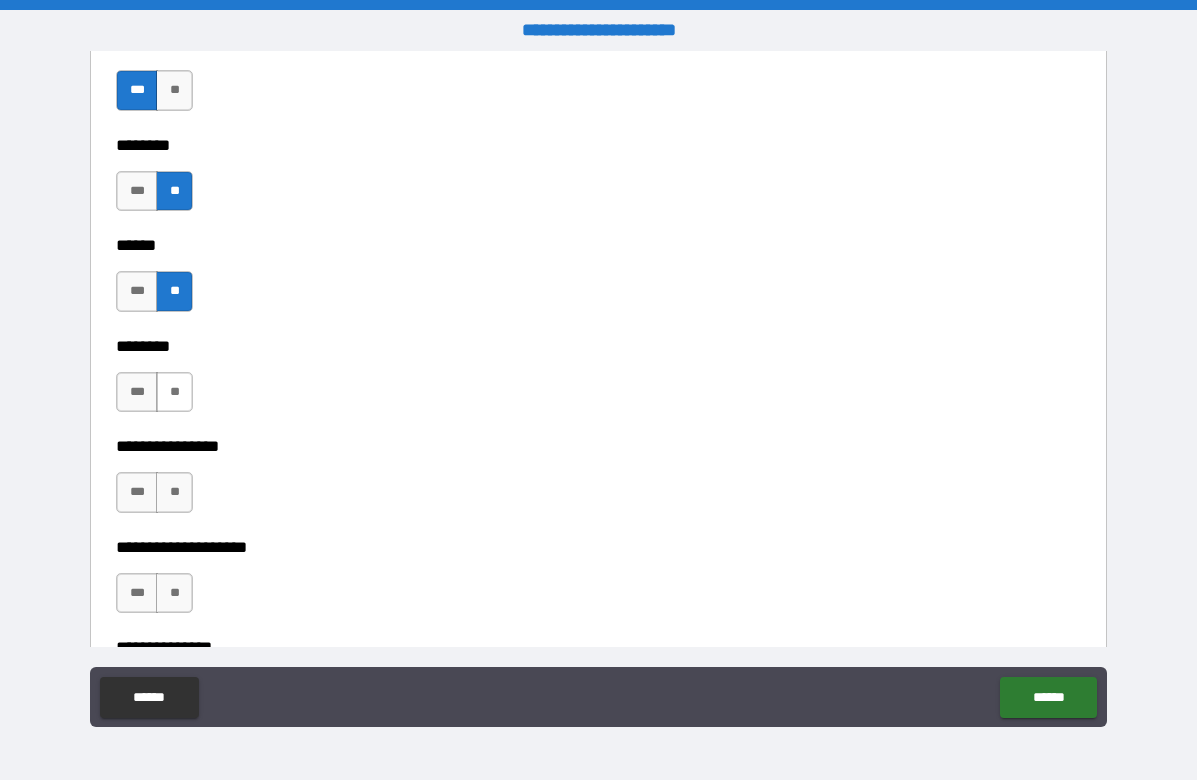 click on "**" at bounding box center [174, 392] 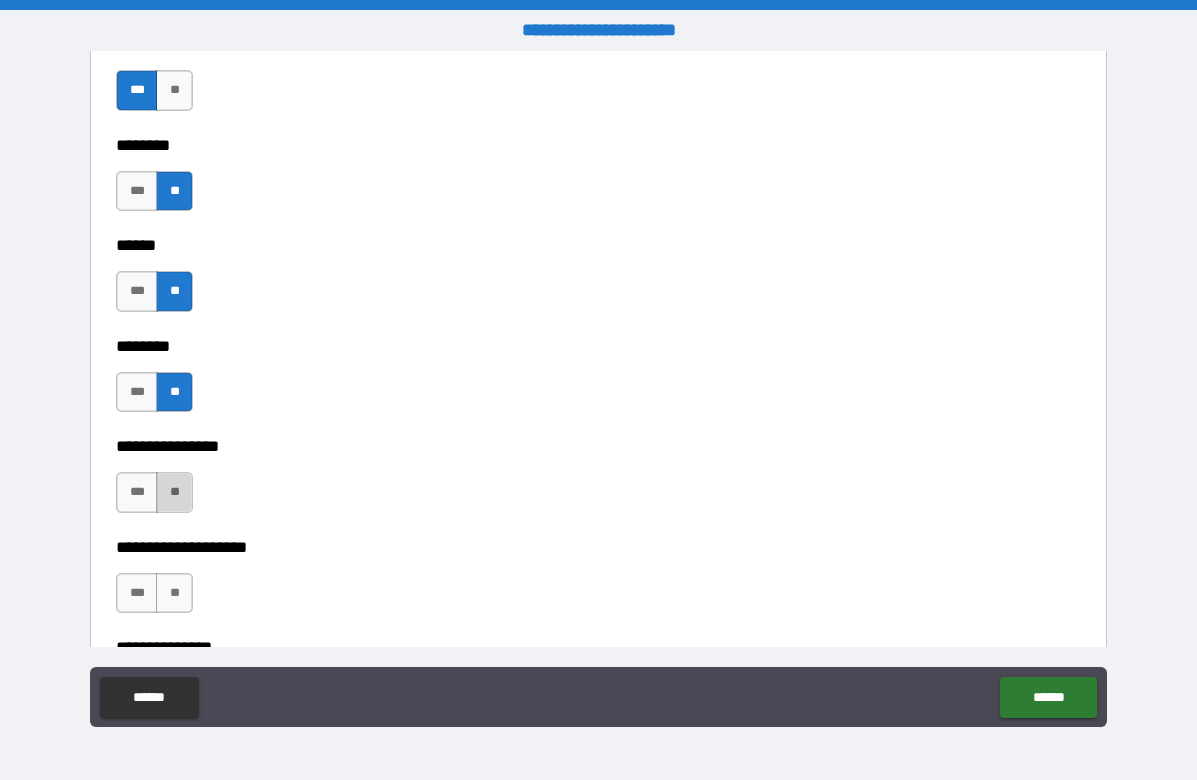 click on "**" at bounding box center [174, 492] 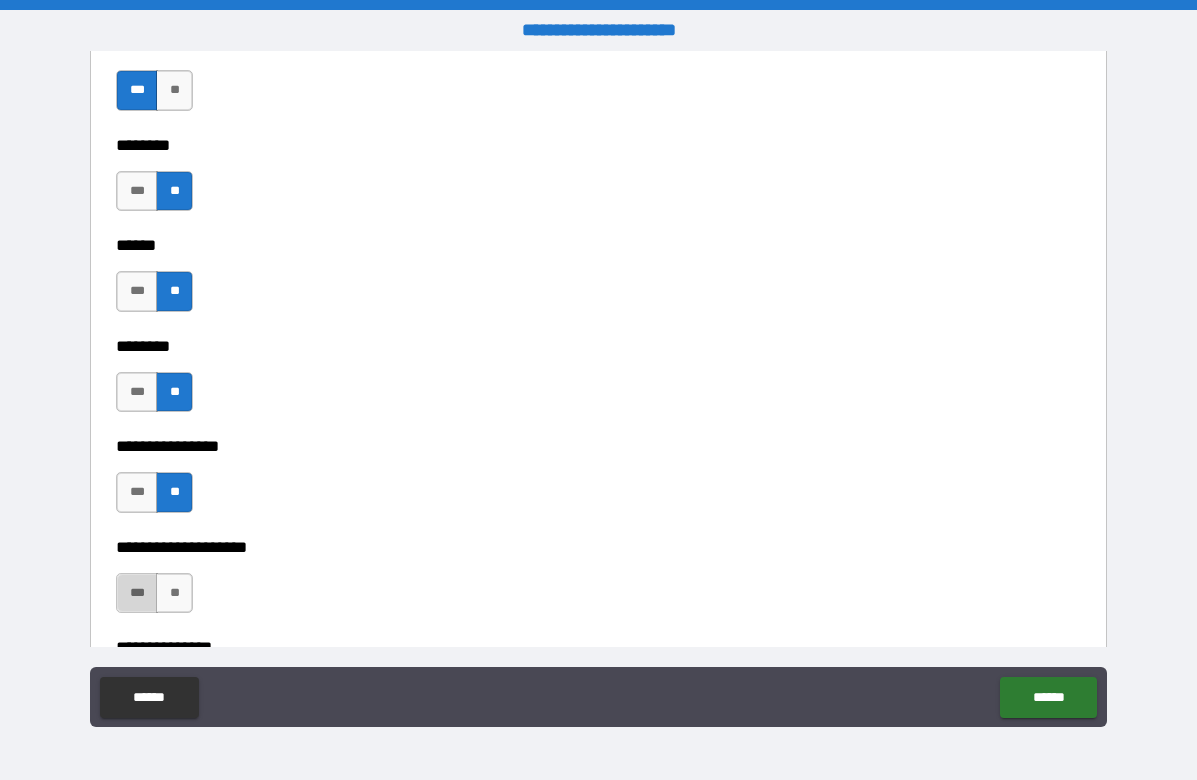 click on "***" at bounding box center [137, 593] 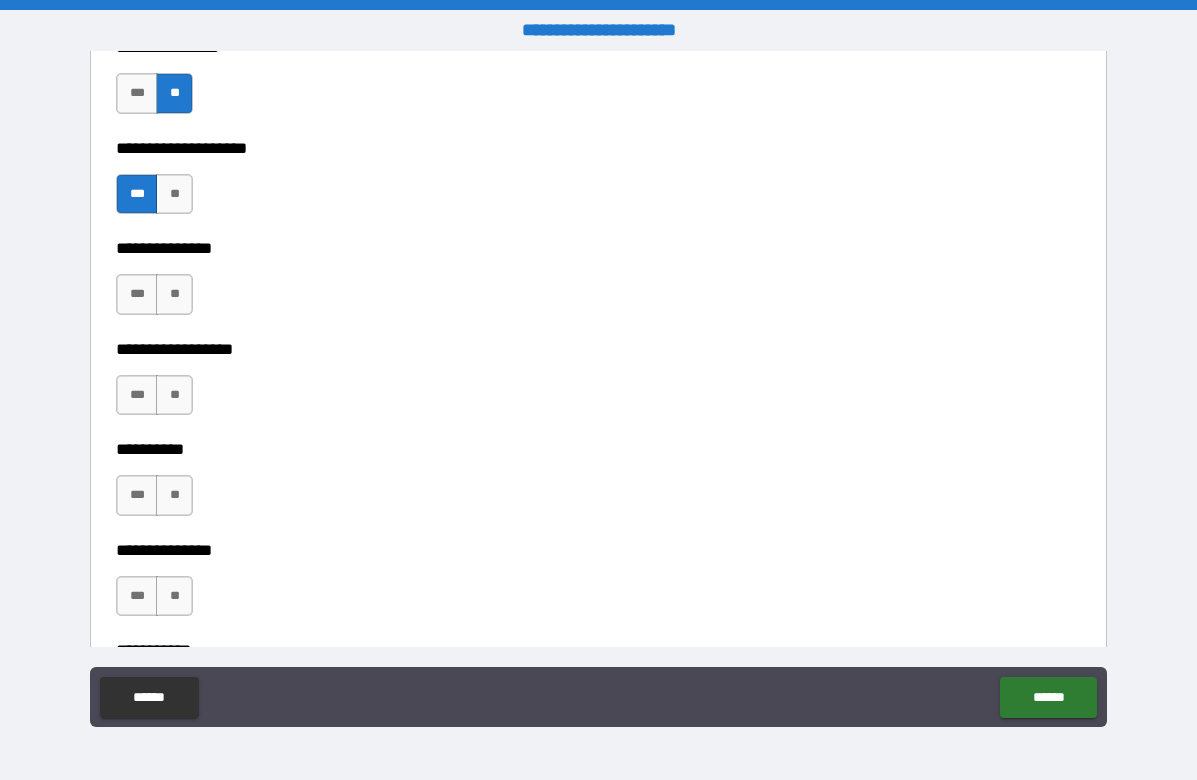 scroll, scrollTop: 3200, scrollLeft: 0, axis: vertical 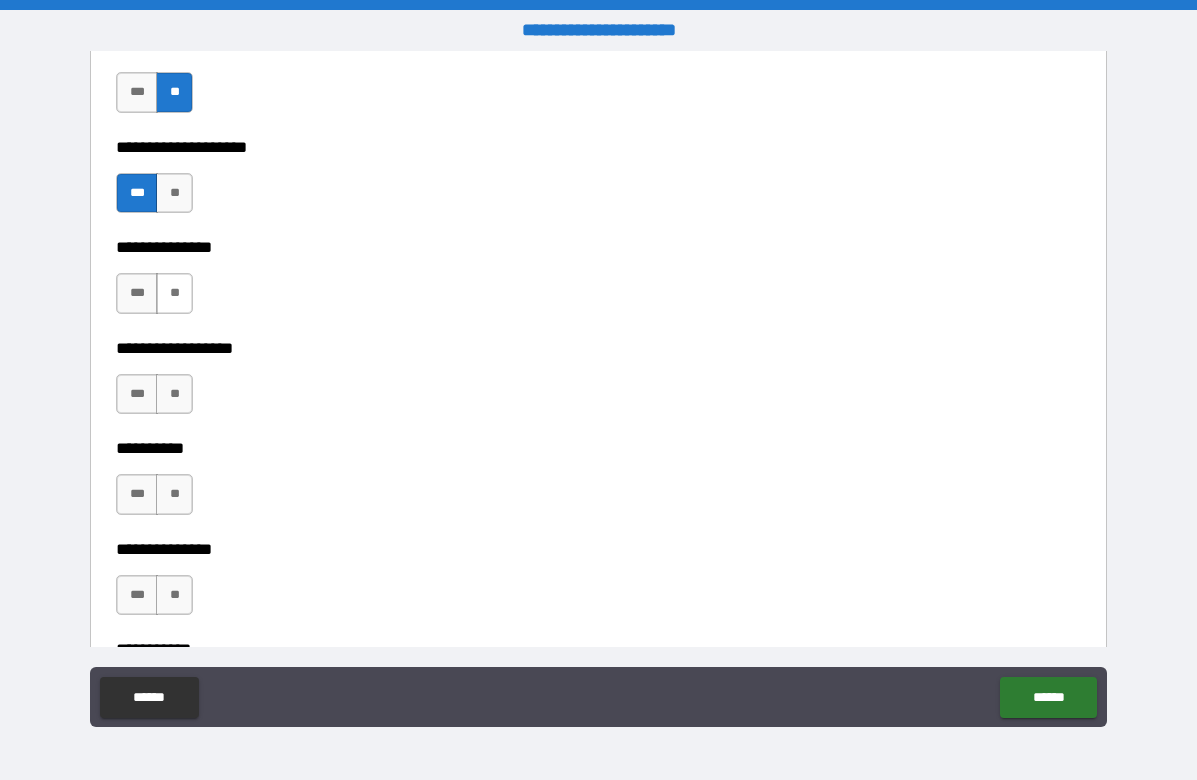 click on "**" at bounding box center [174, 293] 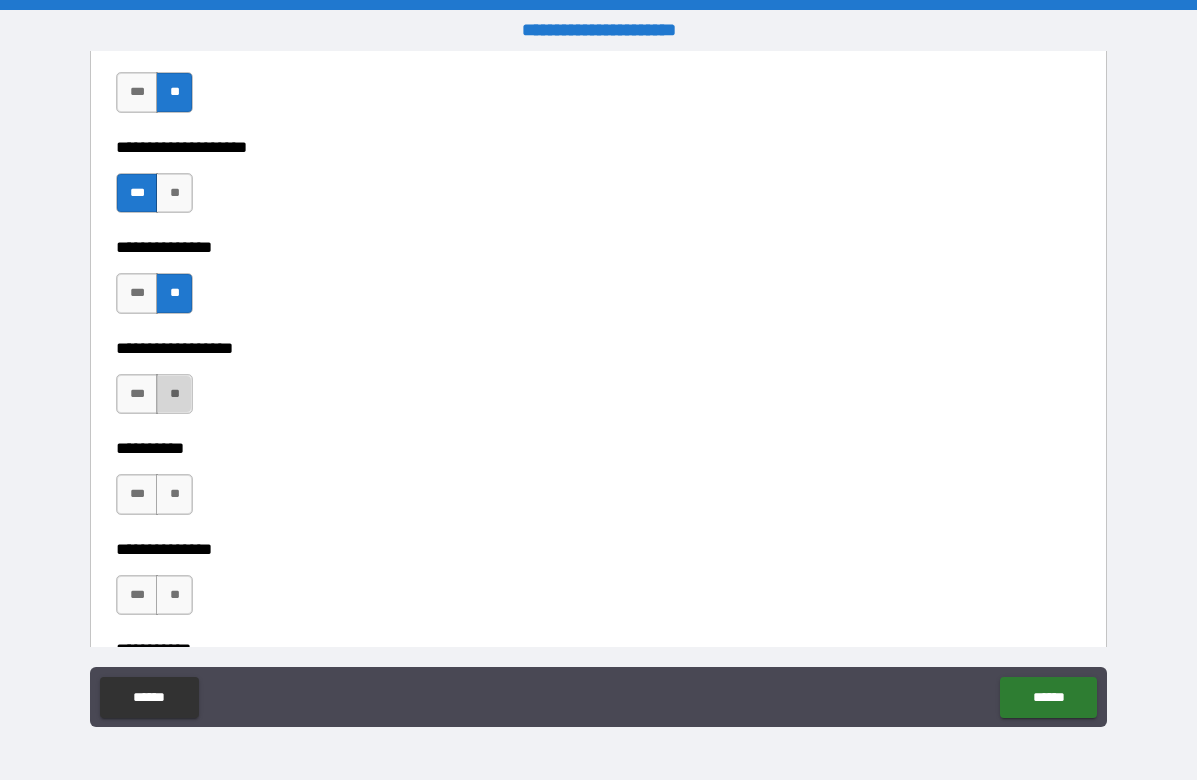 click on "**" at bounding box center (174, 394) 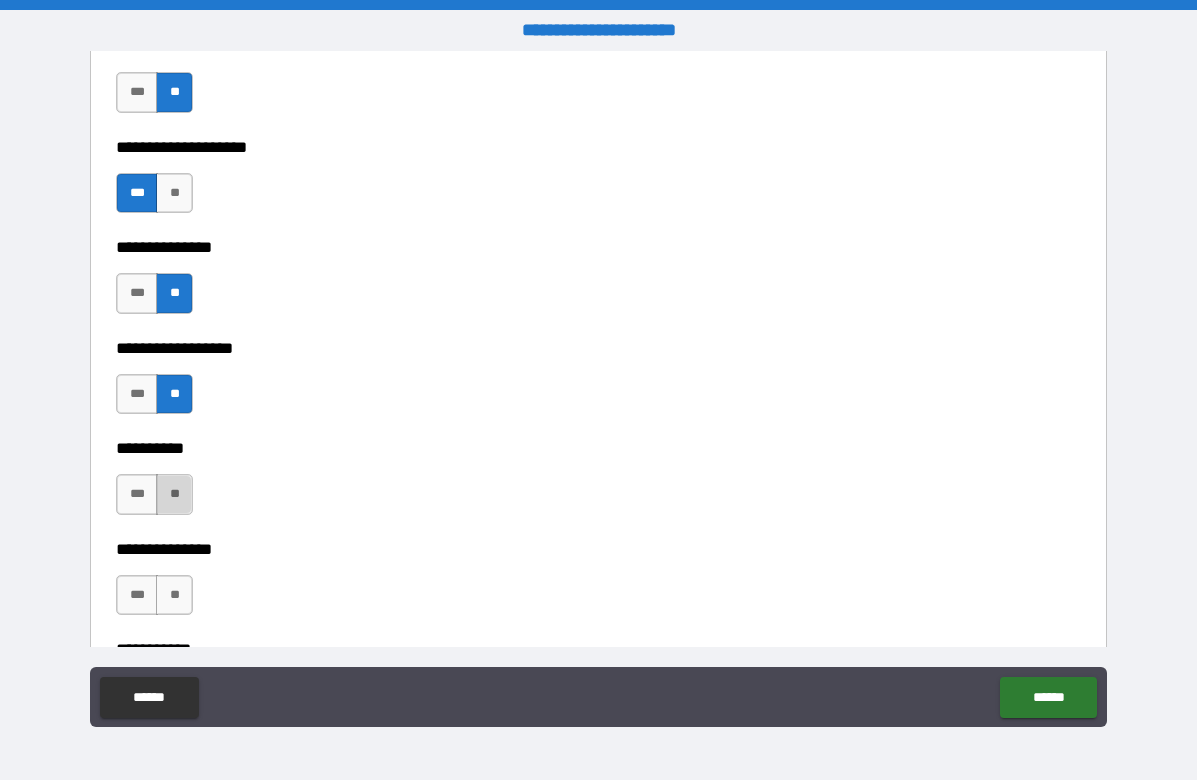 click on "**" at bounding box center (174, 494) 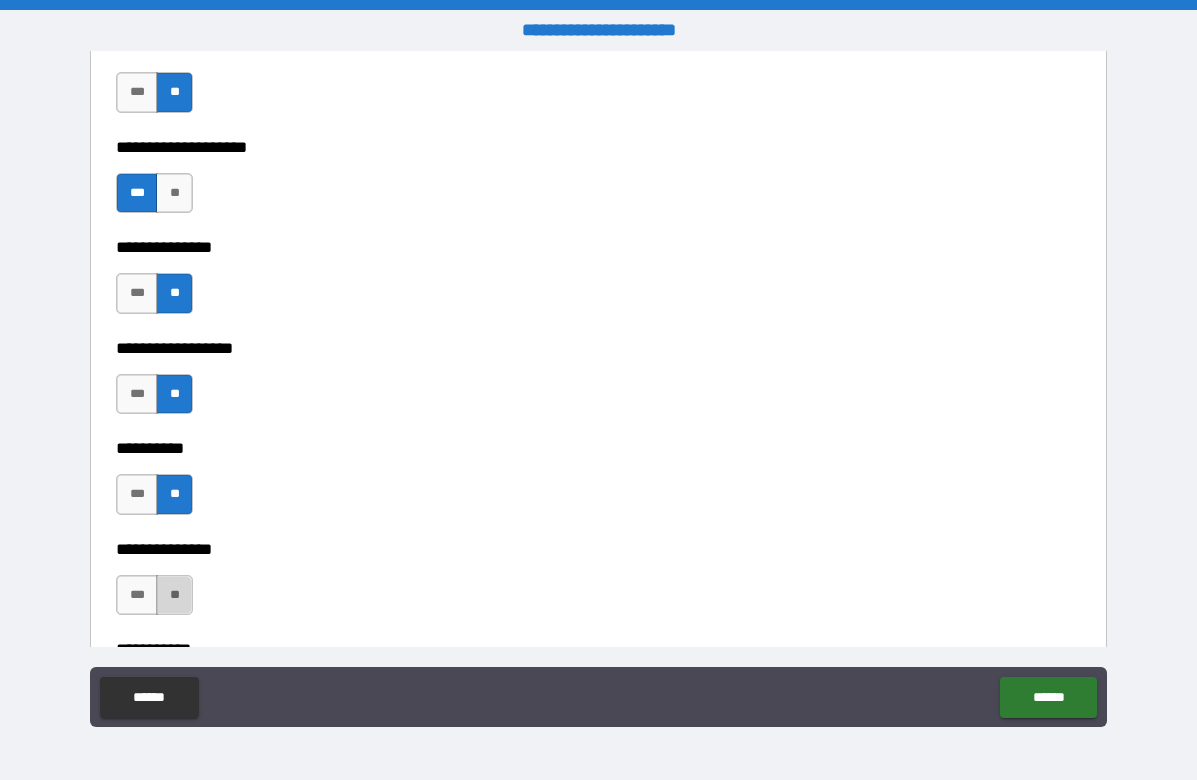 drag, startPoint x: 173, startPoint y: 601, endPoint x: 324, endPoint y: 536, distance: 164.39586 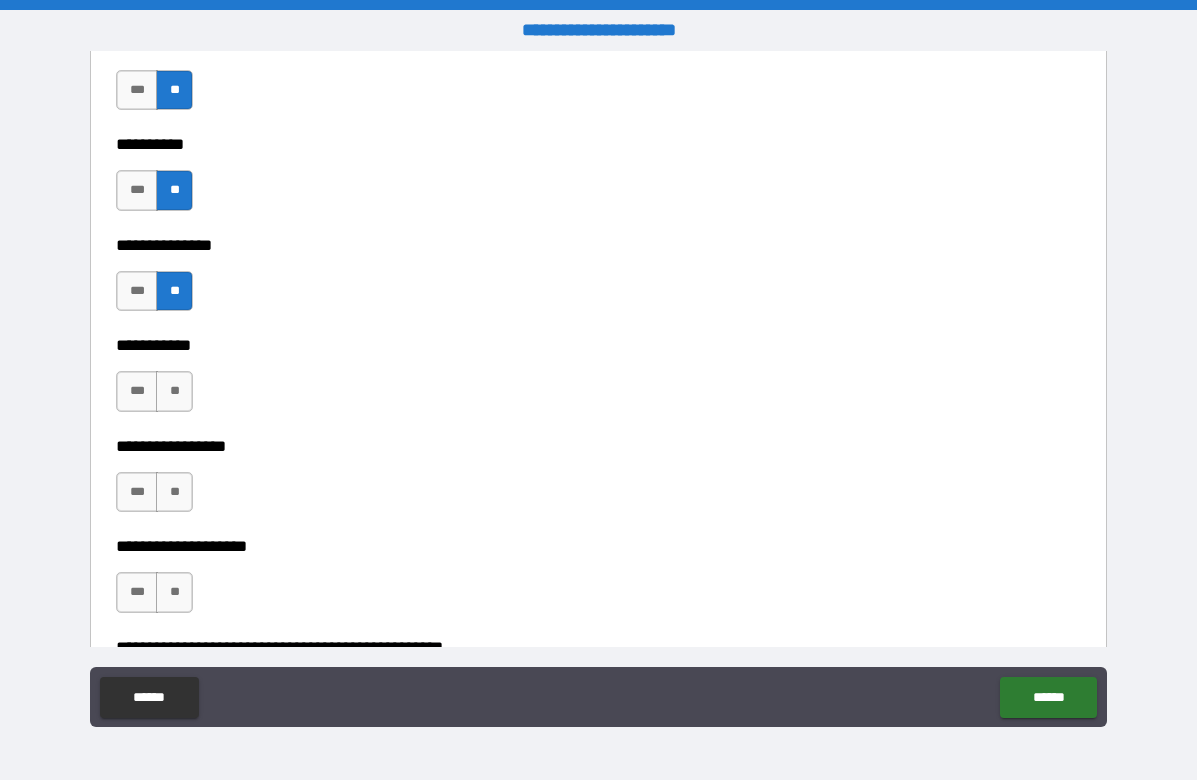 scroll, scrollTop: 3600, scrollLeft: 0, axis: vertical 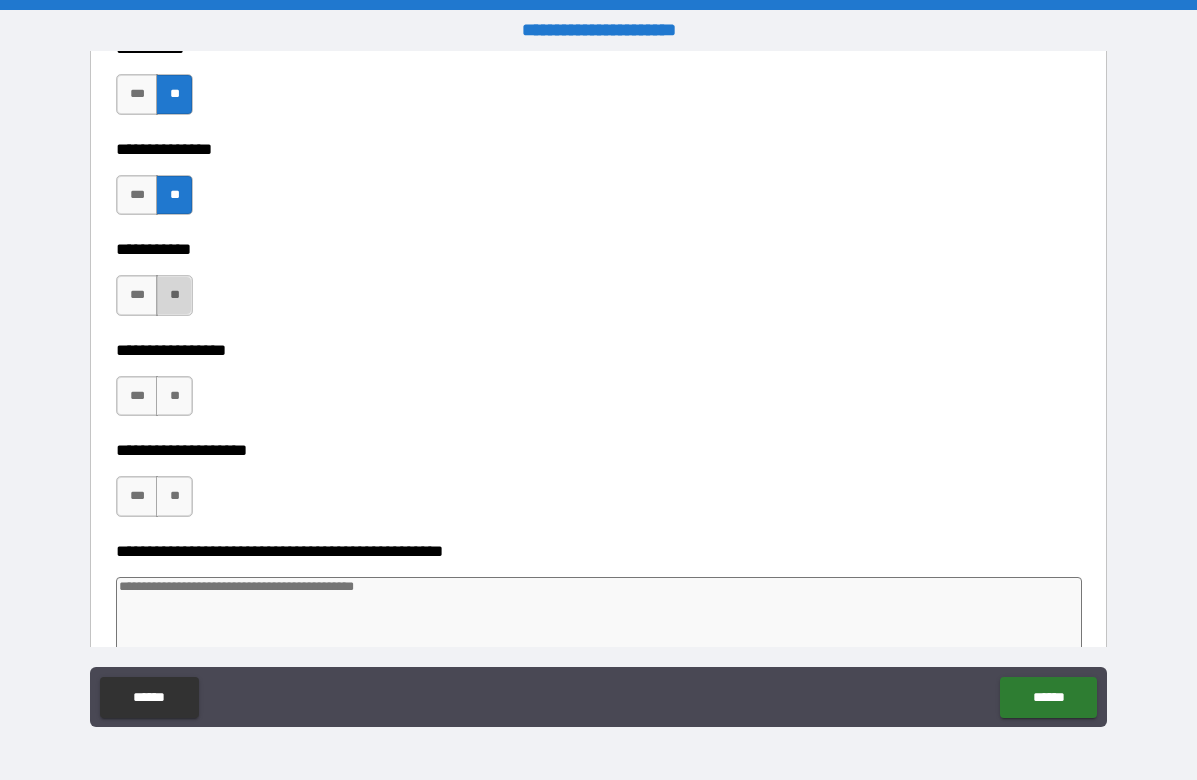 click on "**" at bounding box center (174, 295) 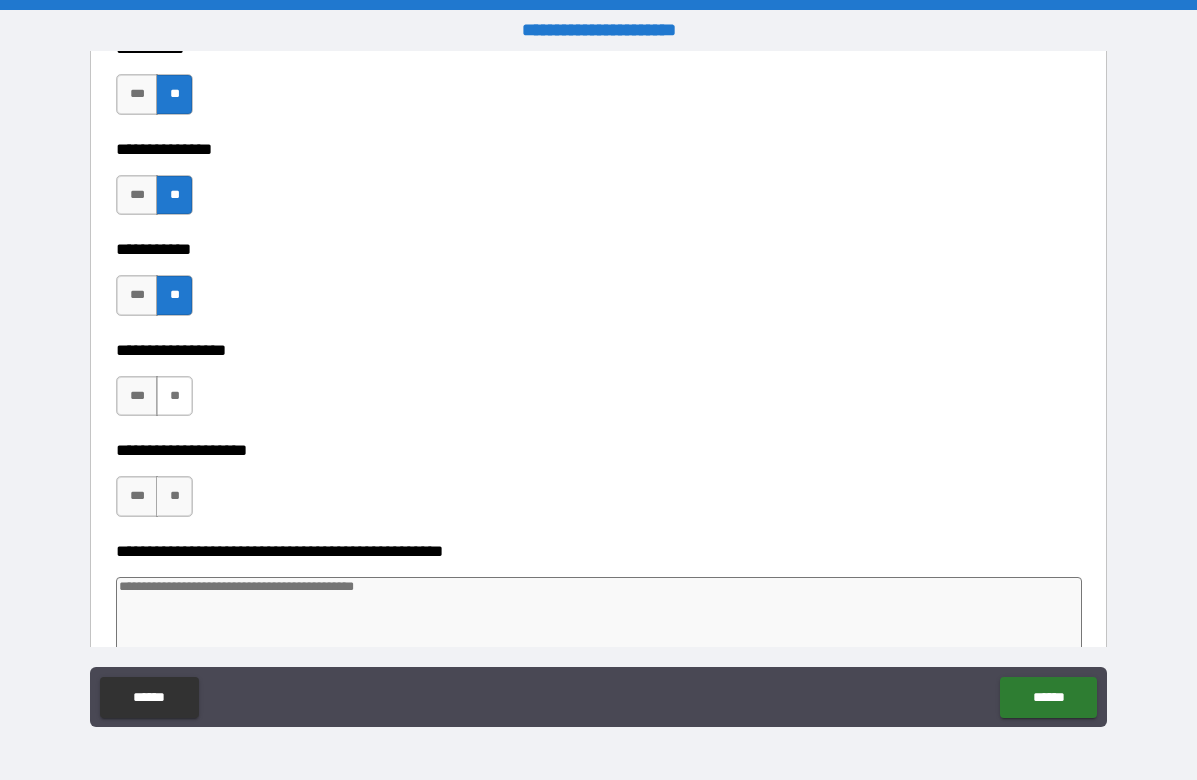 click on "**" at bounding box center [174, 396] 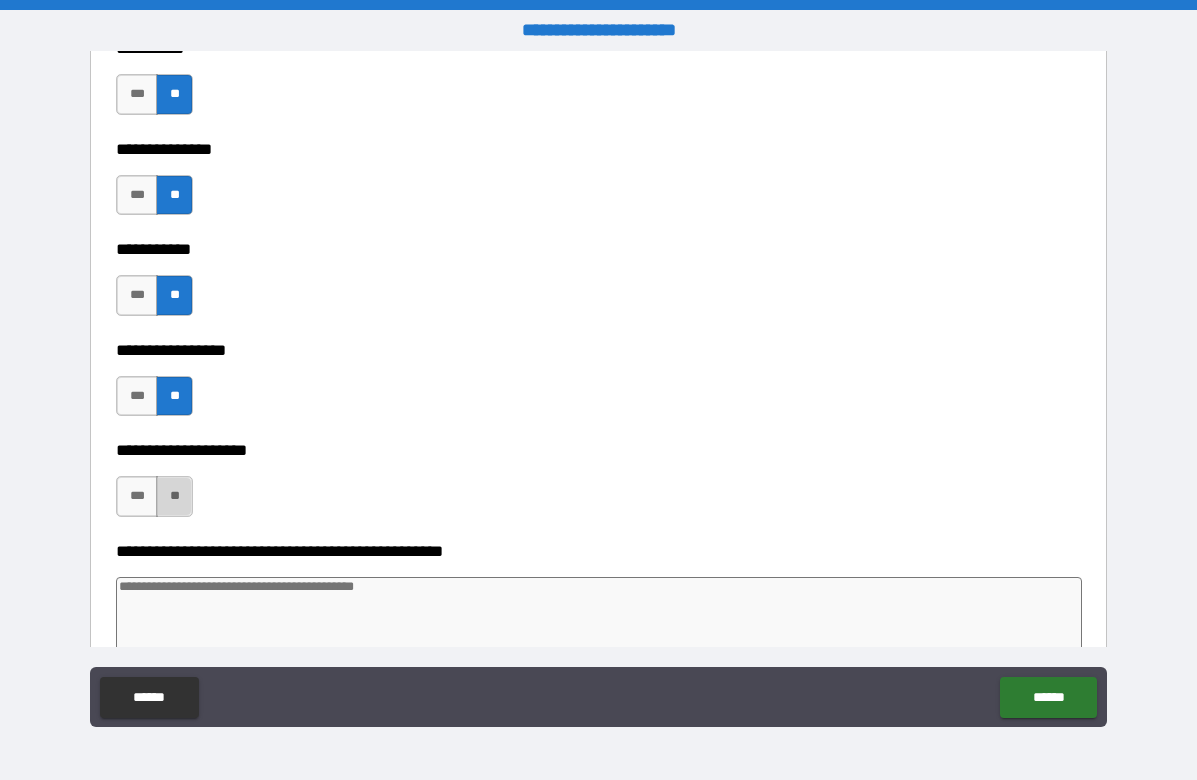 click on "**" at bounding box center (174, 496) 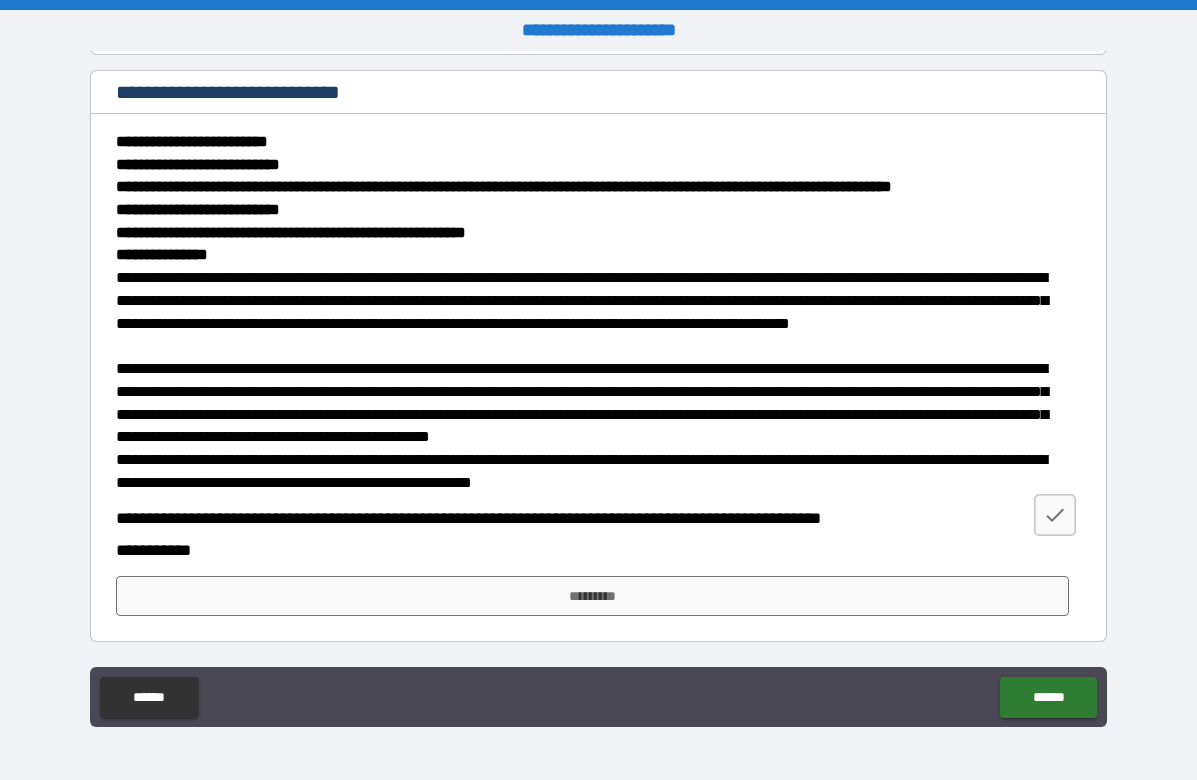 scroll, scrollTop: 5048, scrollLeft: 0, axis: vertical 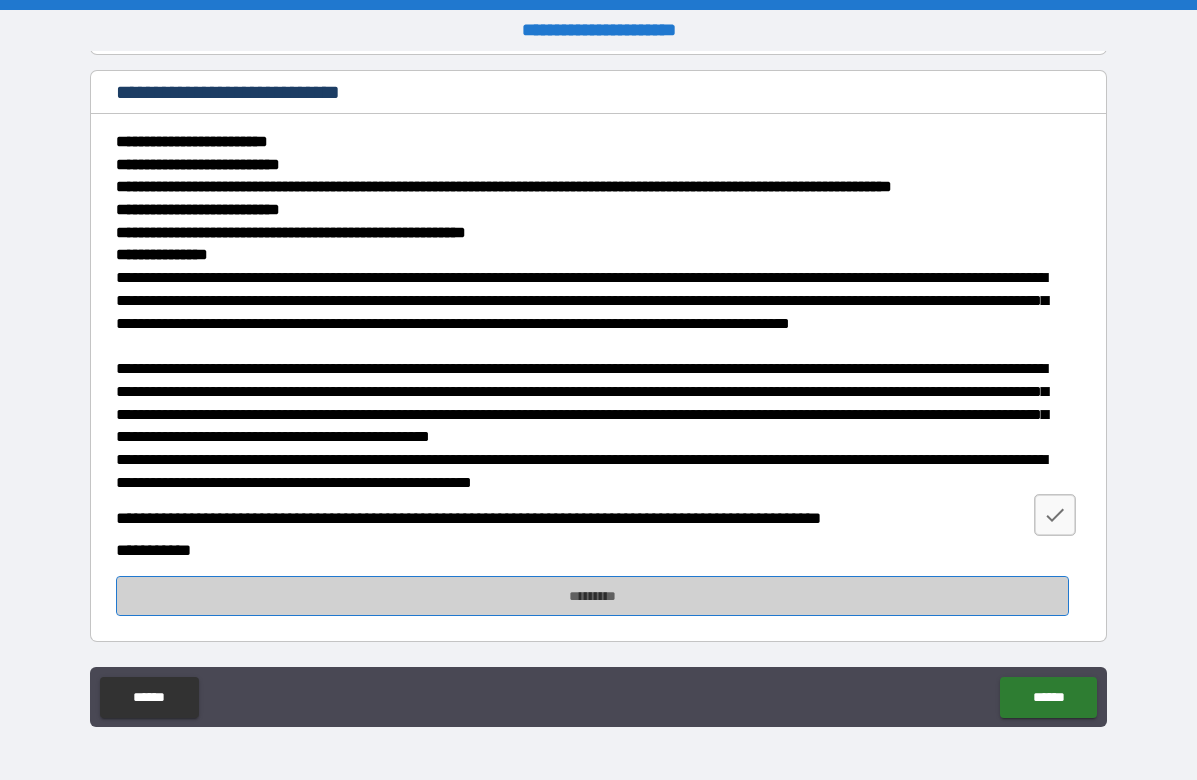 click on "*********" at bounding box center [592, 596] 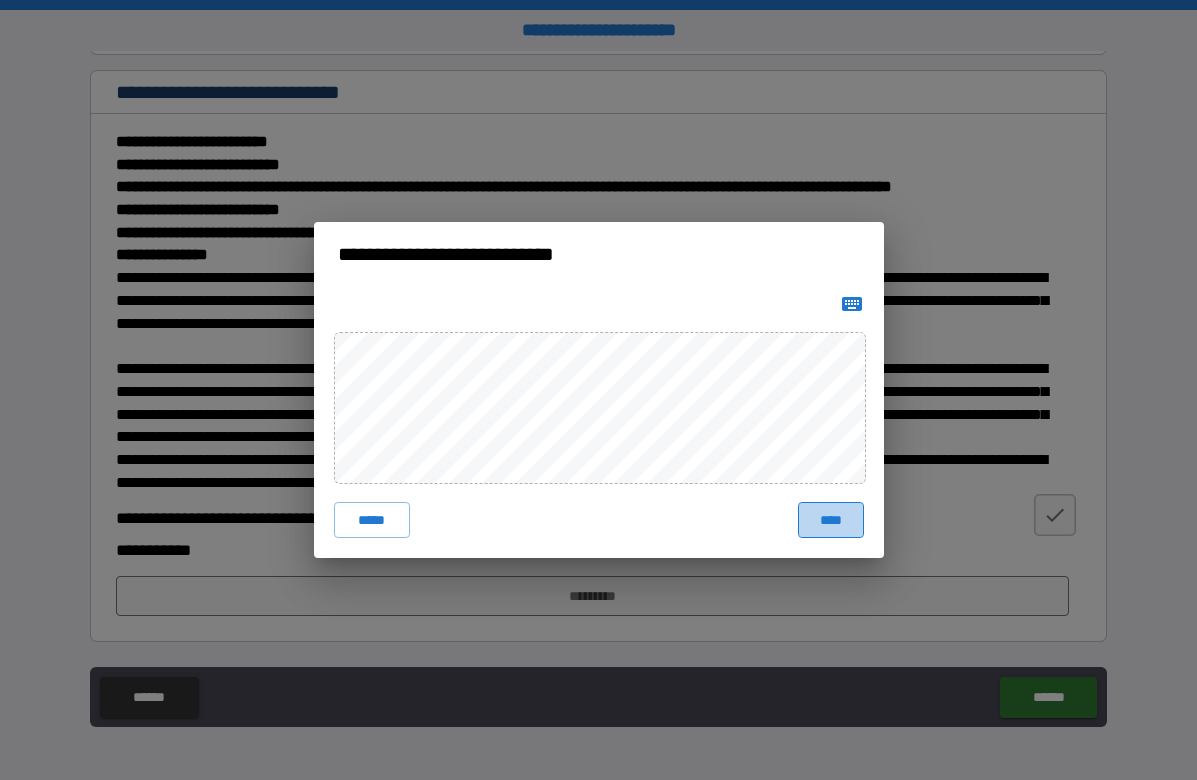 click on "****" at bounding box center [831, 520] 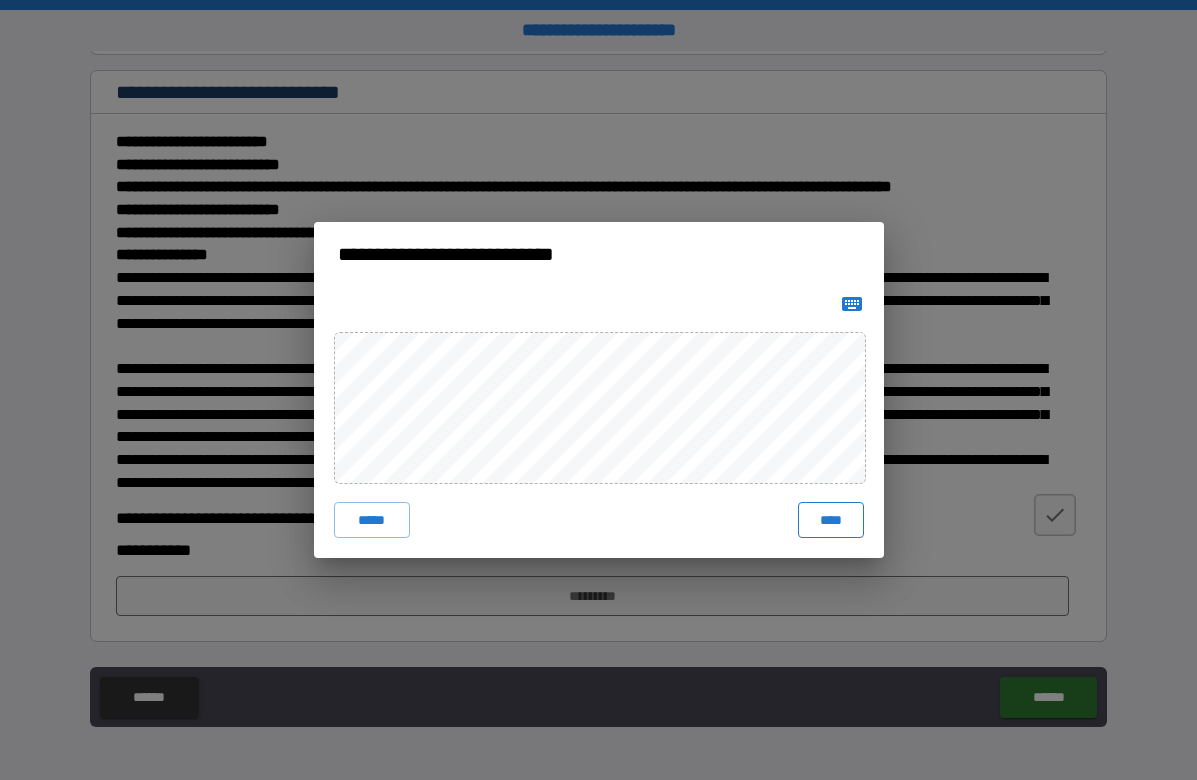 click on "****" at bounding box center [831, 520] 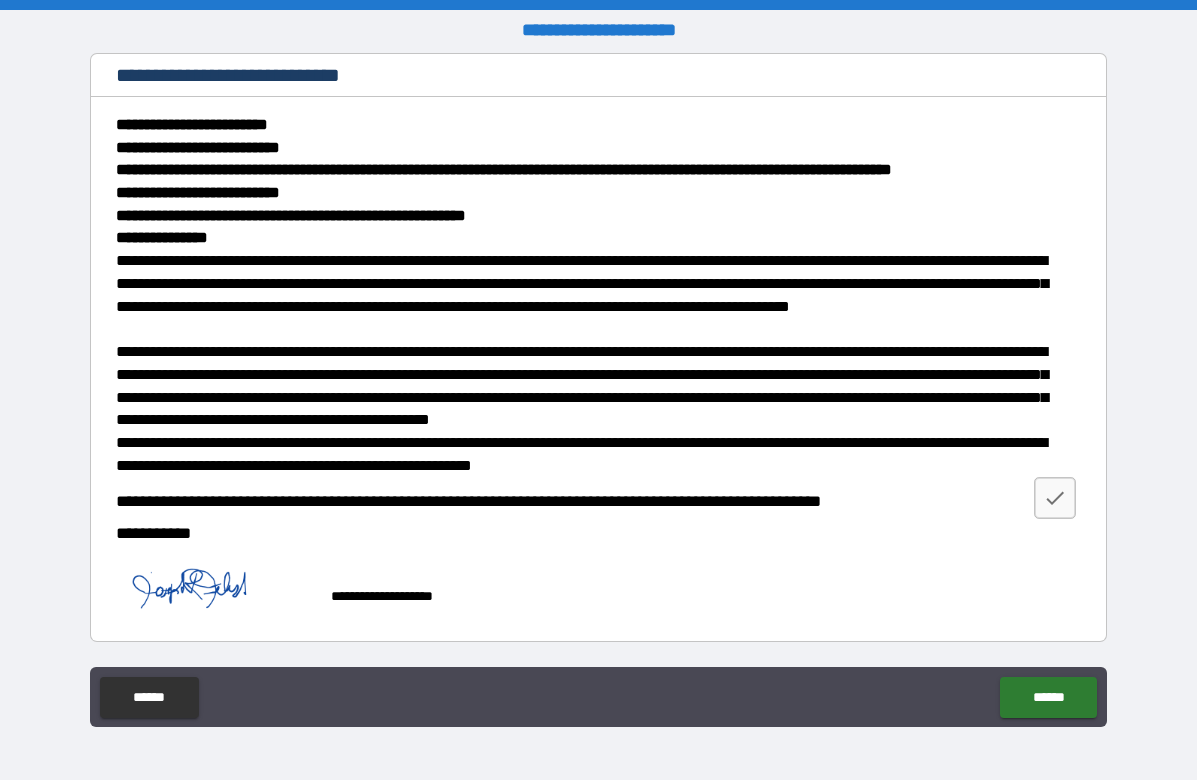 scroll, scrollTop: 5065, scrollLeft: 0, axis: vertical 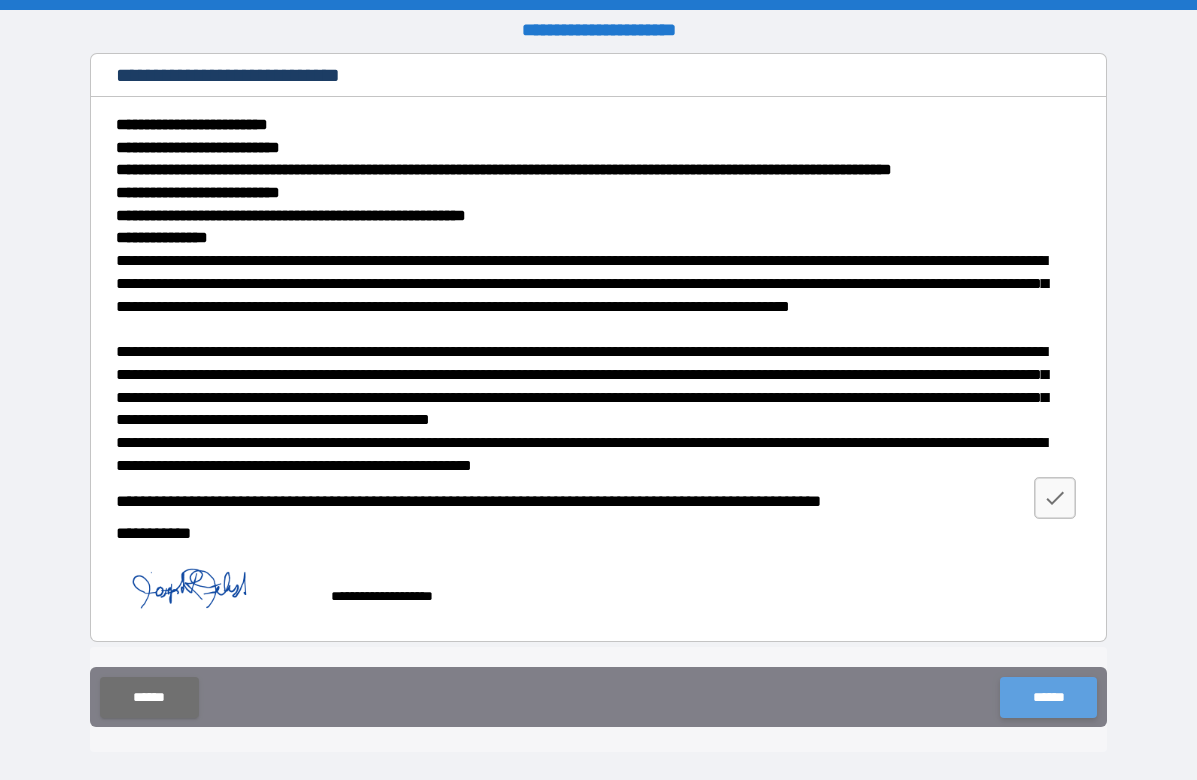 click on "******" at bounding box center [1048, 697] 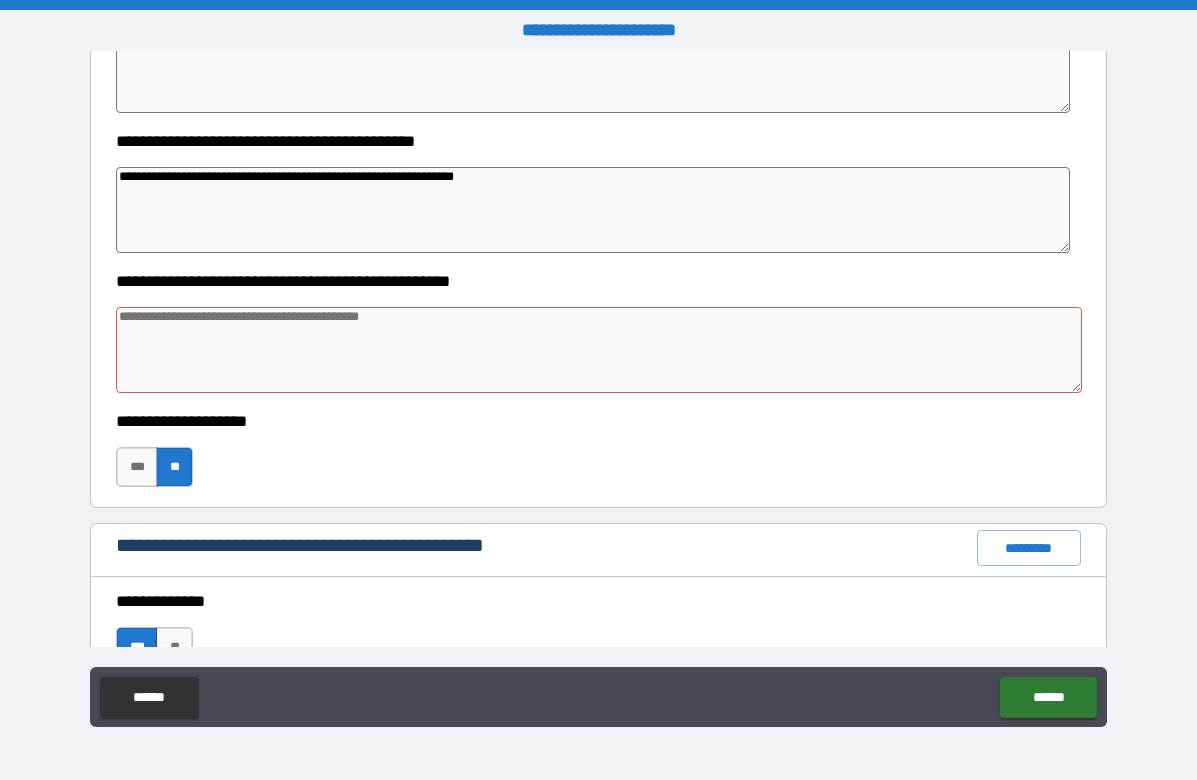 scroll, scrollTop: 1365, scrollLeft: 0, axis: vertical 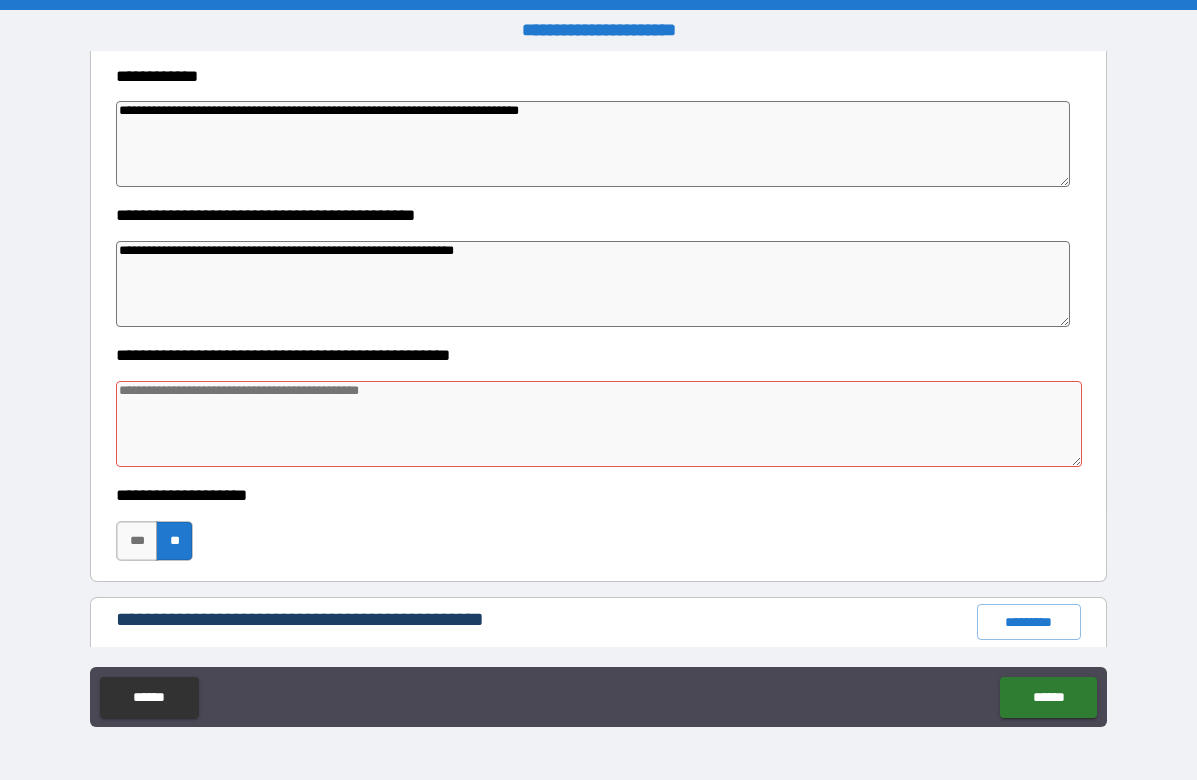 click at bounding box center [599, 424] 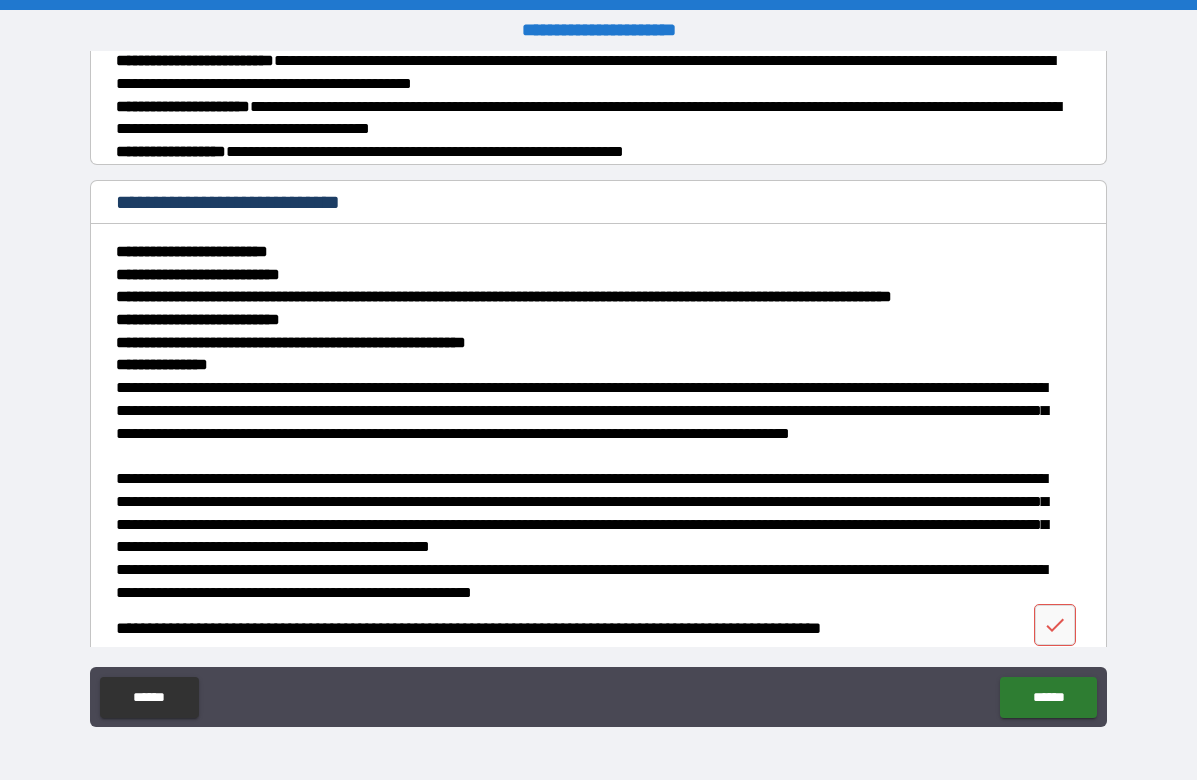scroll, scrollTop: 5065, scrollLeft: 0, axis: vertical 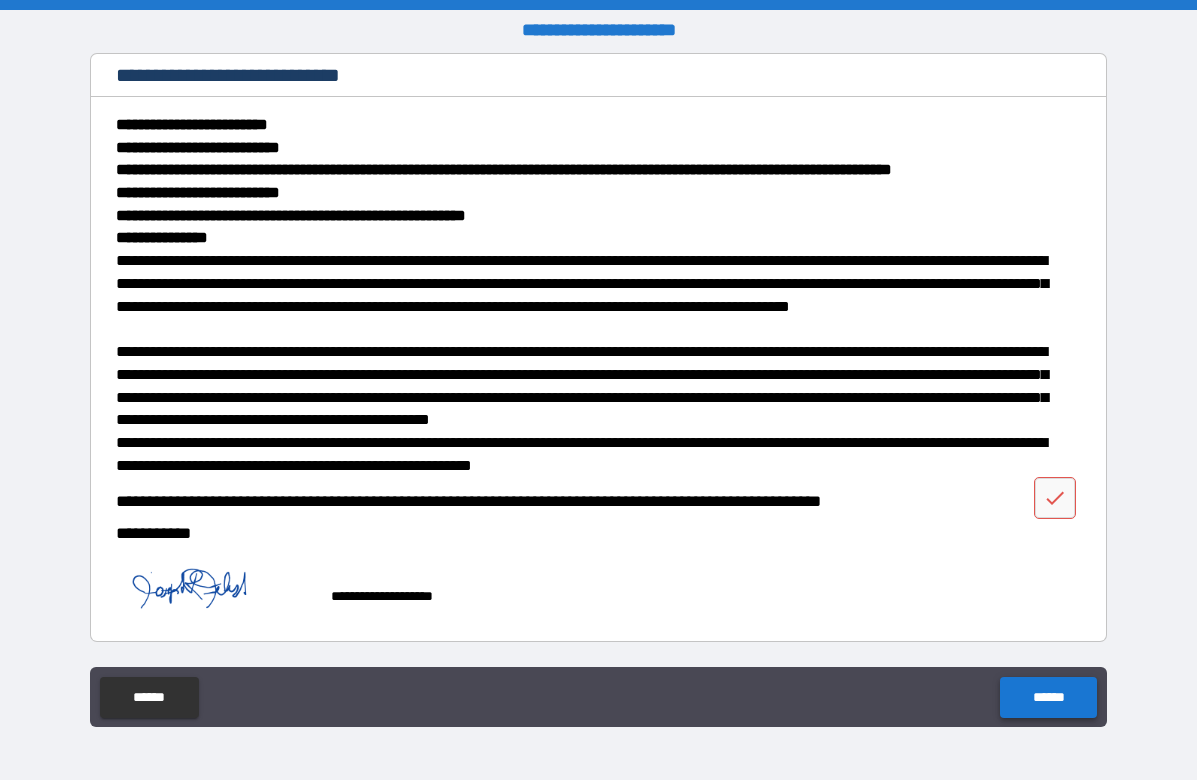 click on "******" at bounding box center (1048, 697) 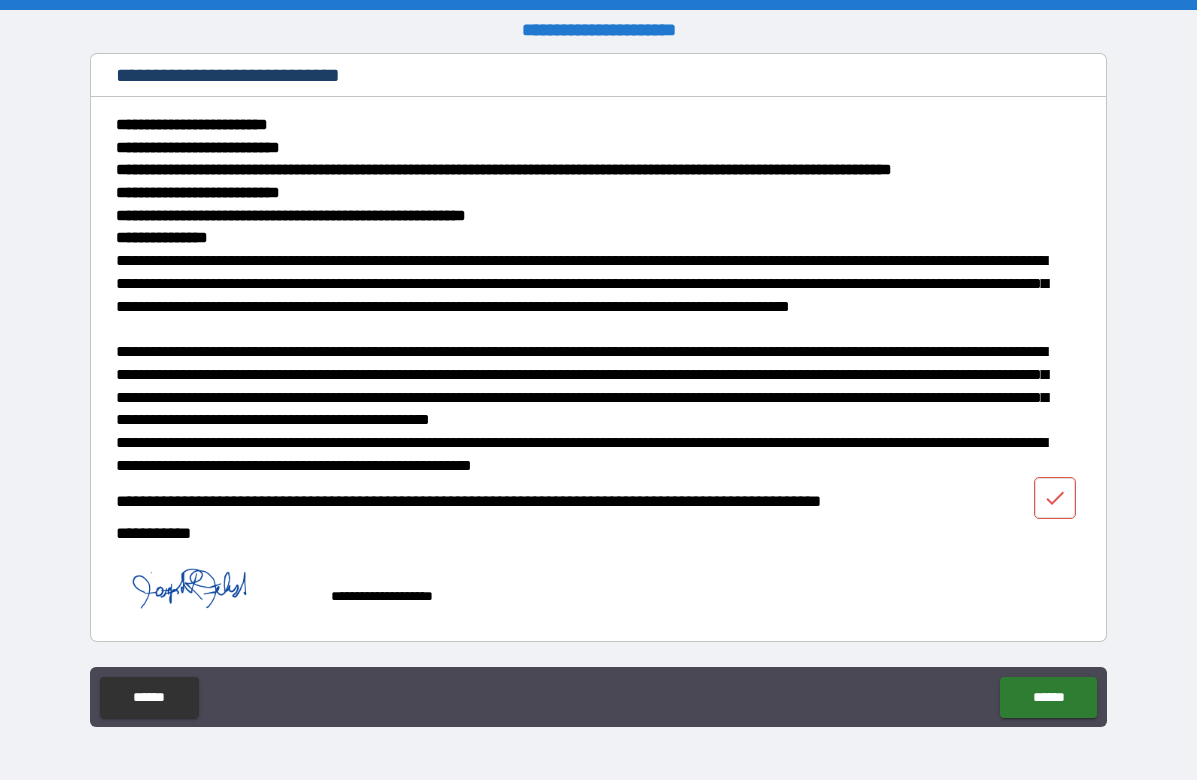 click 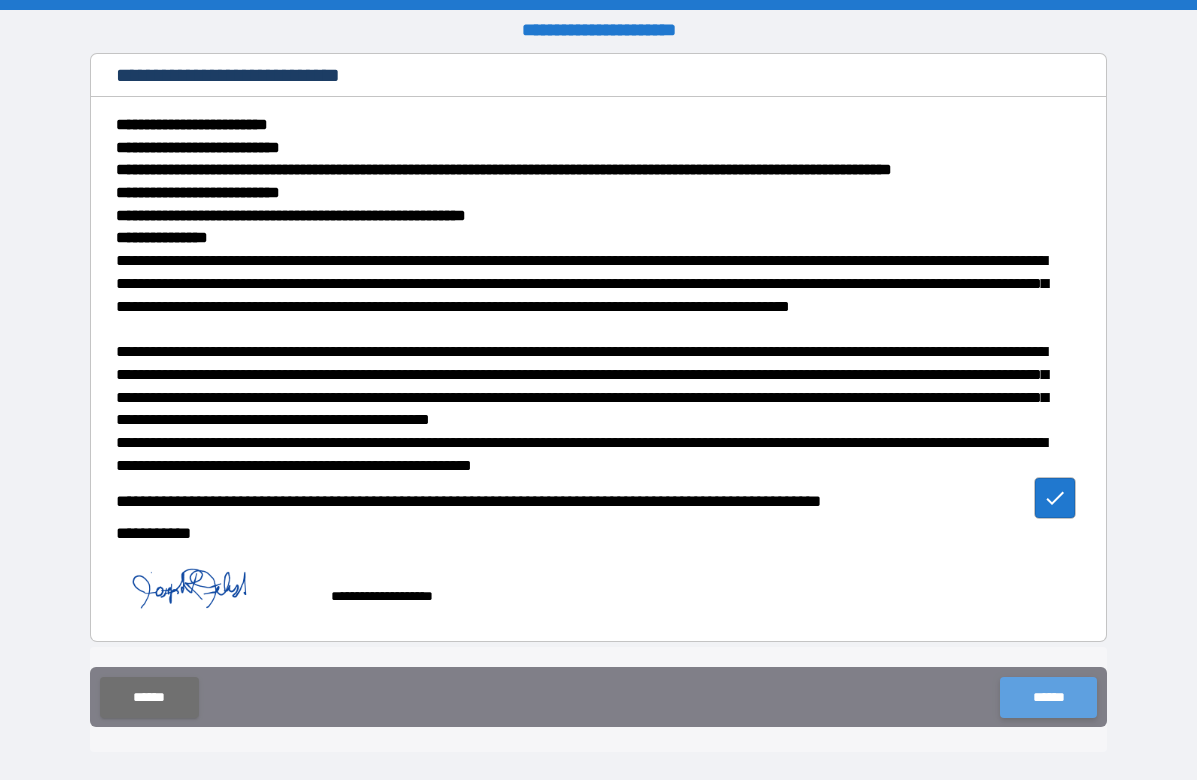 click on "******" at bounding box center (1048, 697) 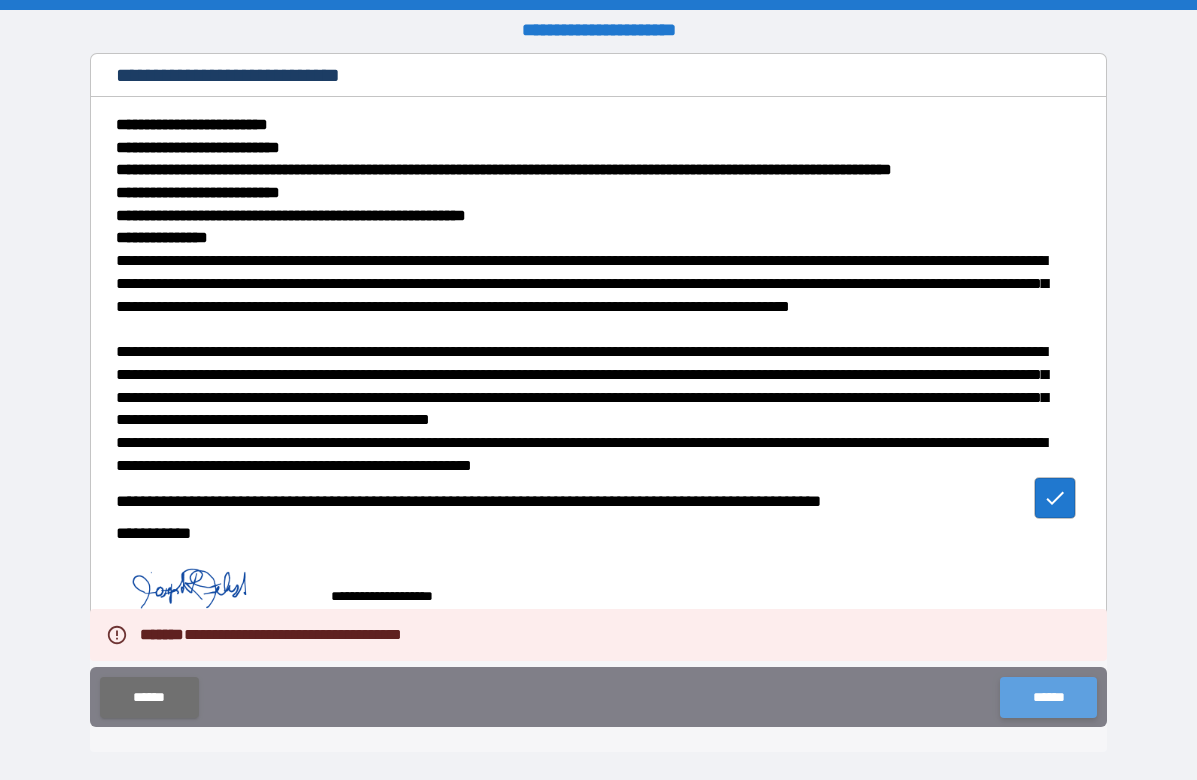 click on "******" at bounding box center [1048, 697] 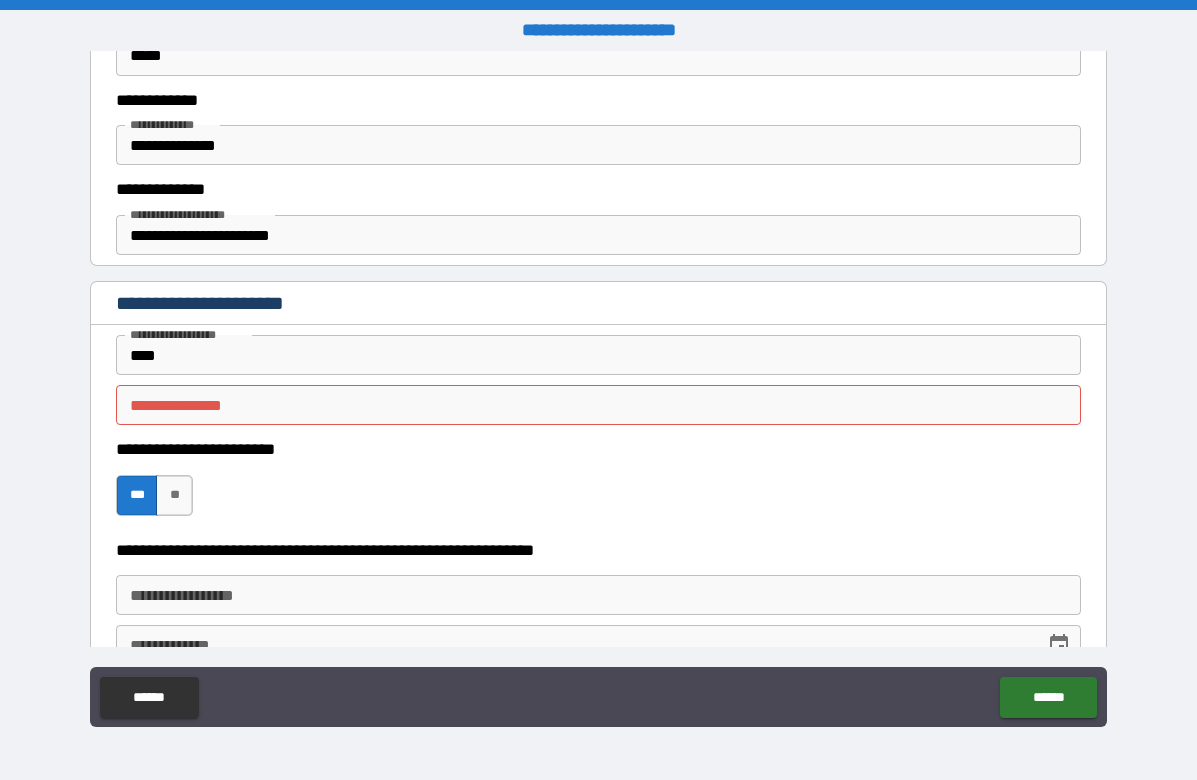 scroll, scrollTop: 465, scrollLeft: 0, axis: vertical 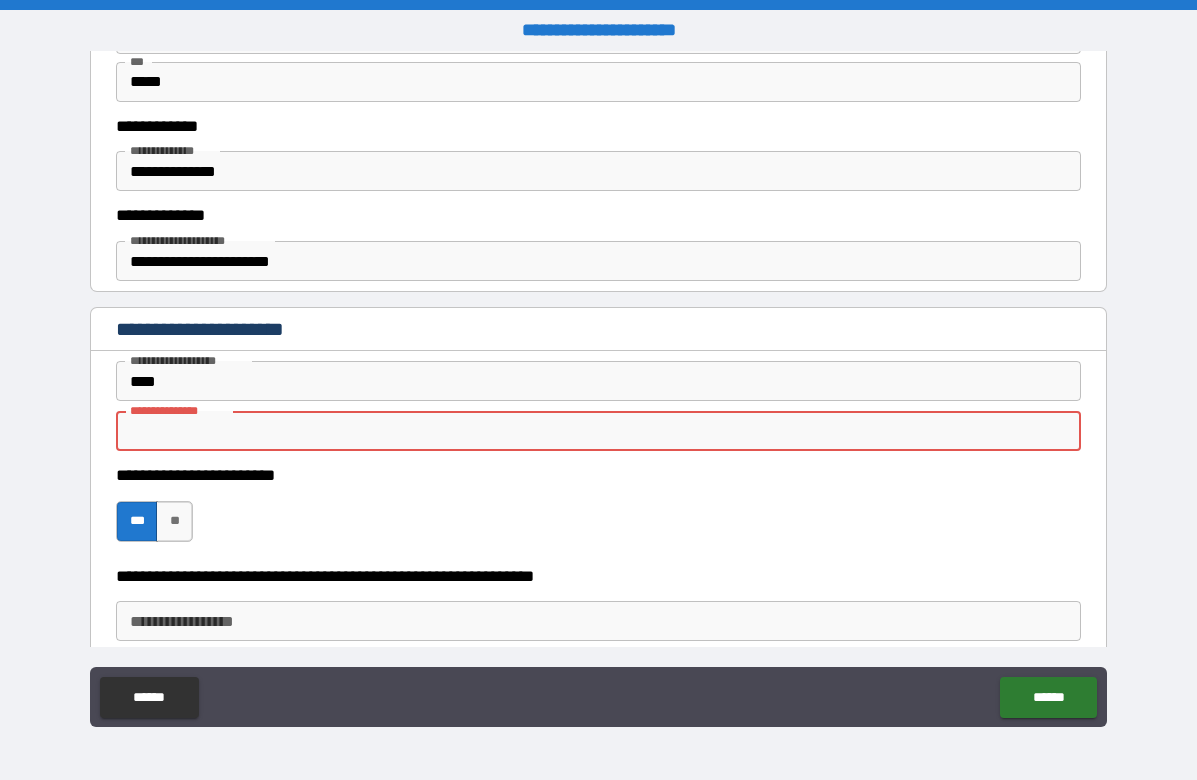 click on "**********" at bounding box center [598, 431] 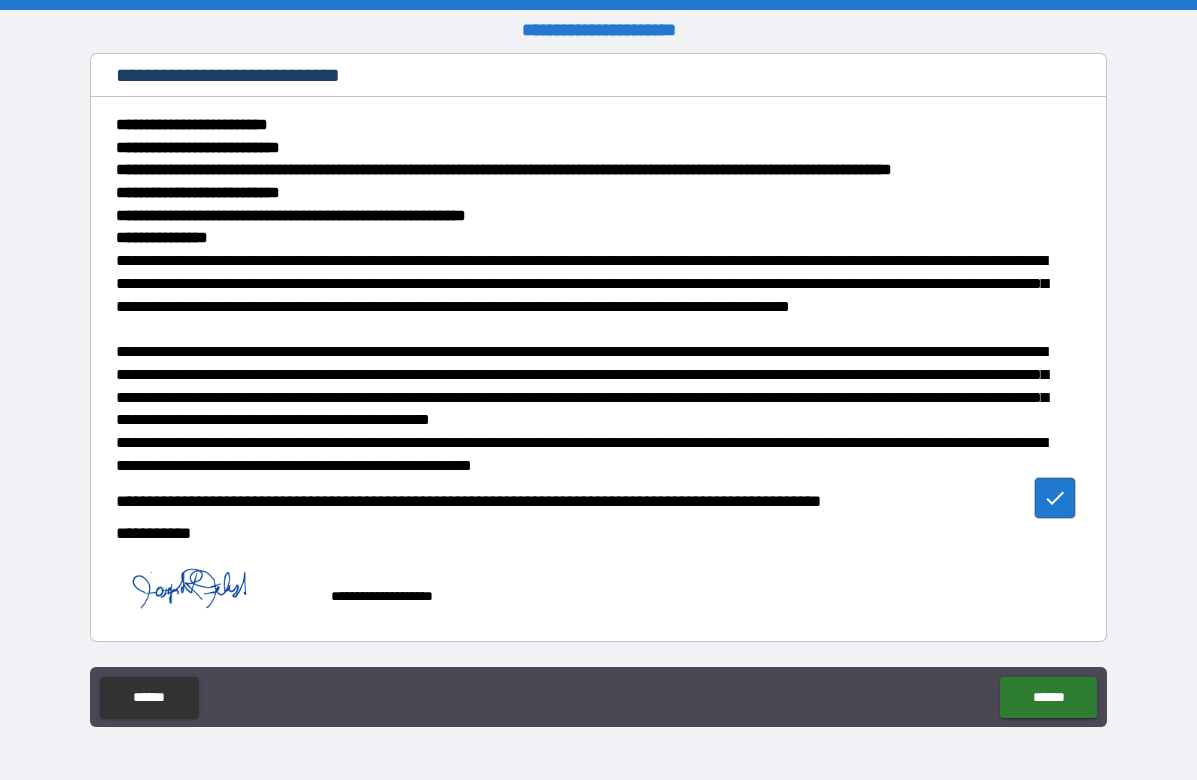 scroll, scrollTop: 5065, scrollLeft: 0, axis: vertical 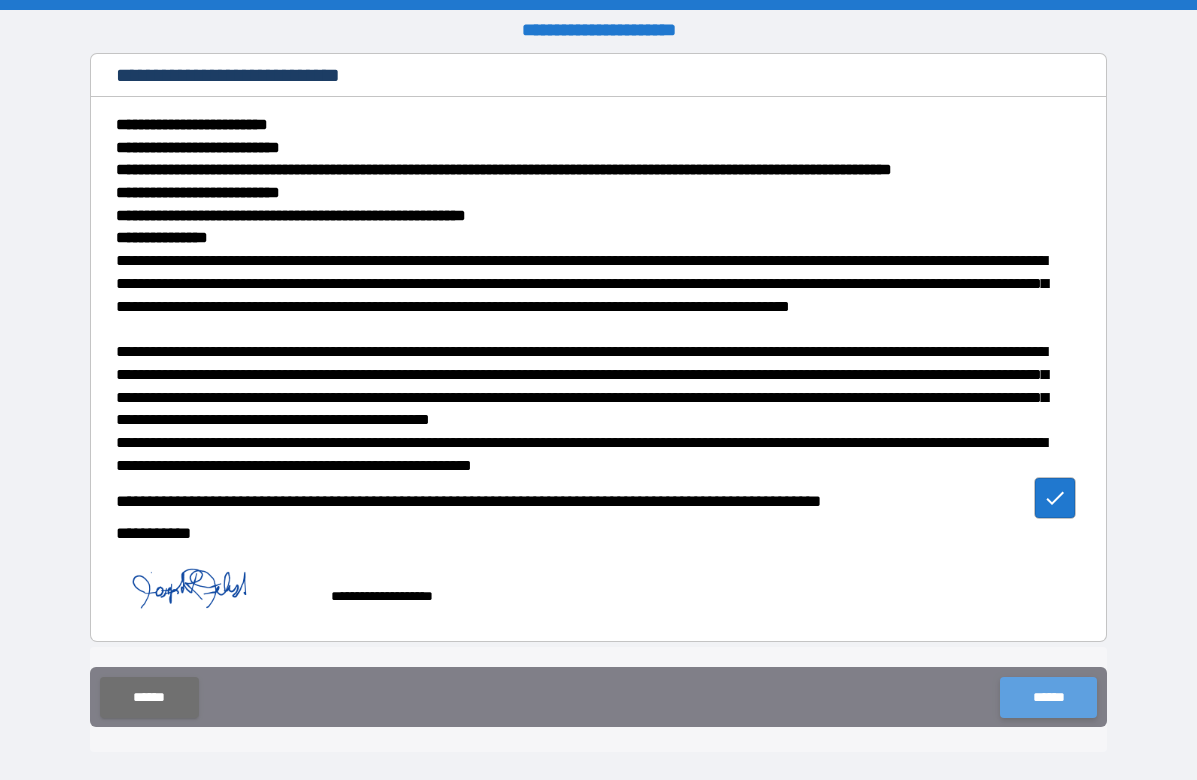 click on "******" at bounding box center [1048, 697] 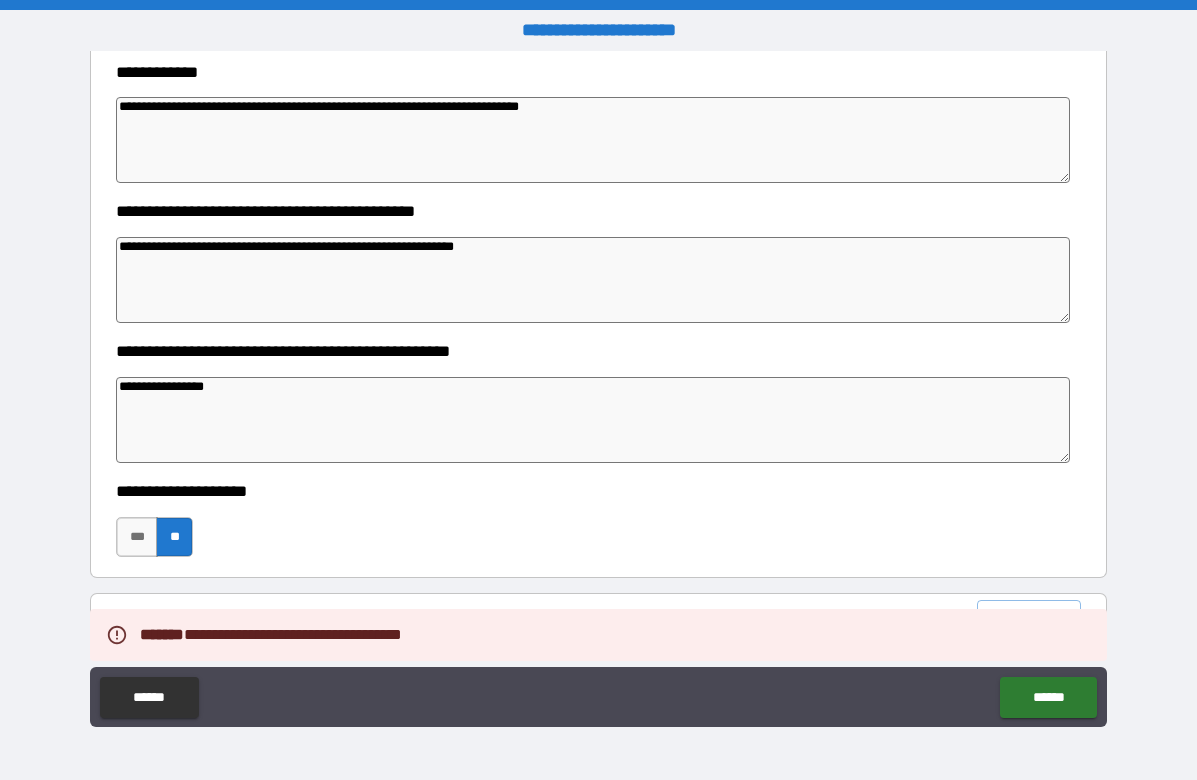 scroll, scrollTop: 1365, scrollLeft: 0, axis: vertical 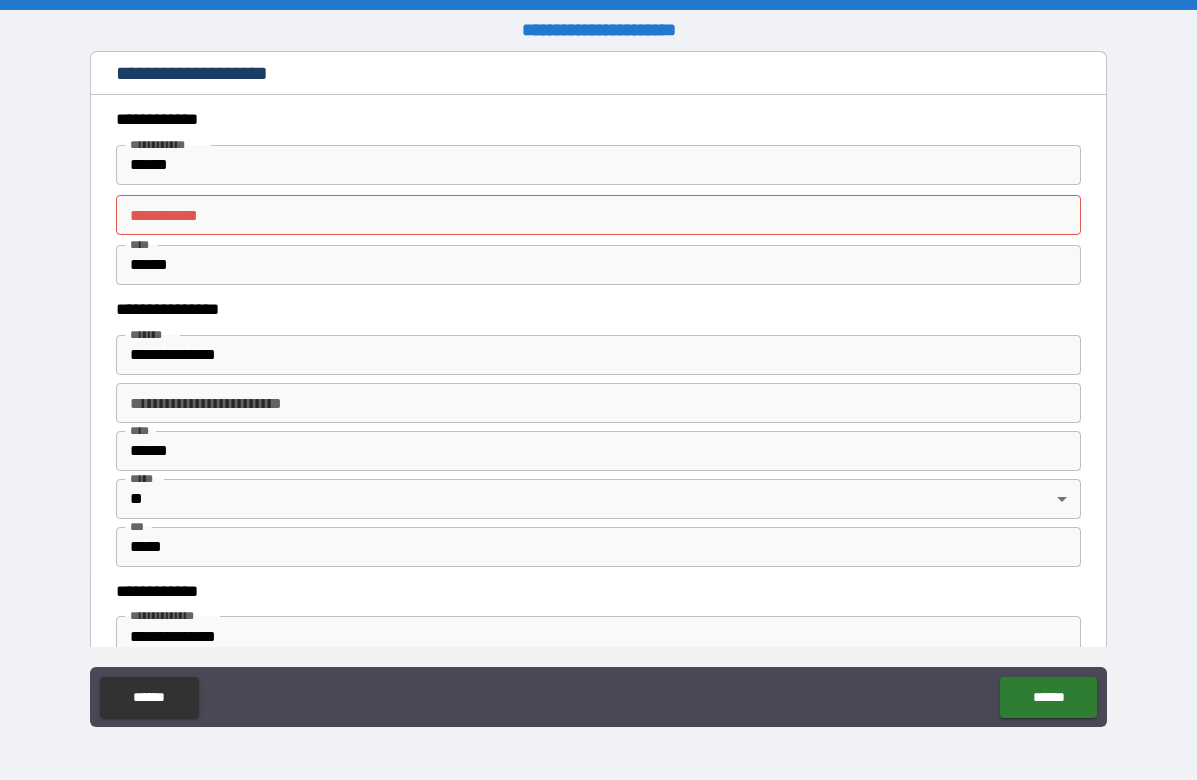 click on "******" at bounding box center (598, 265) 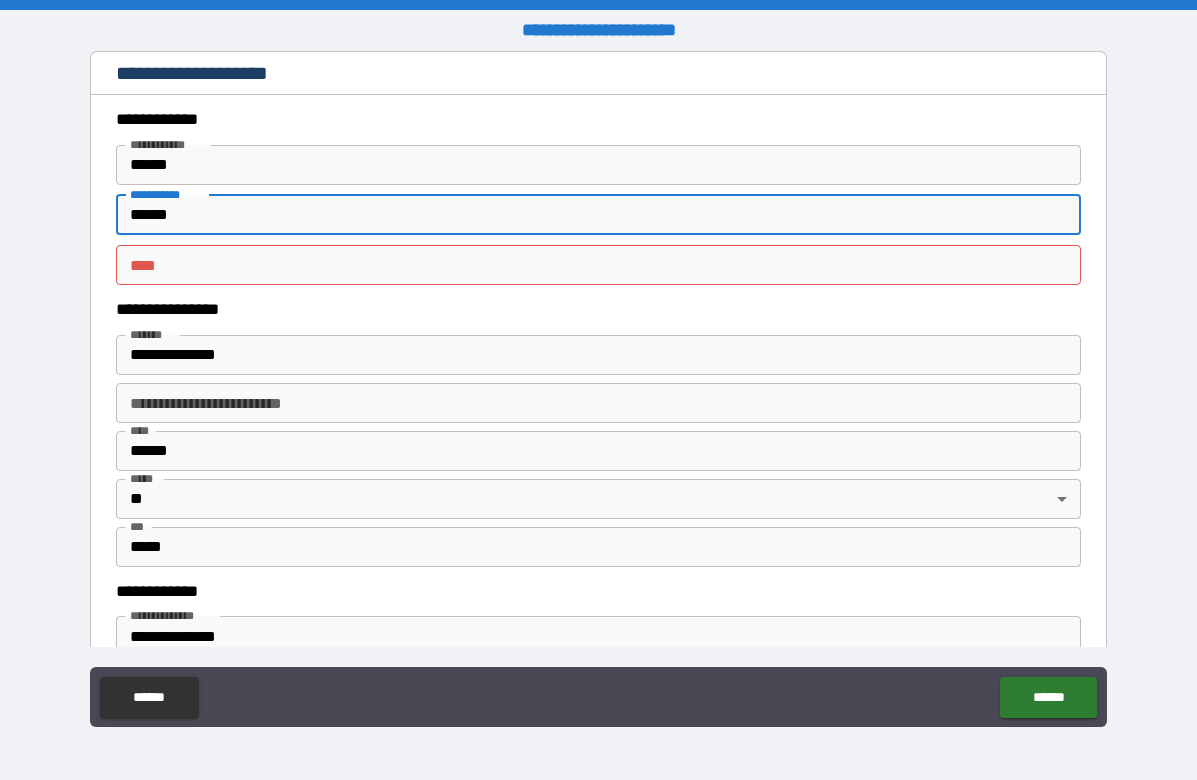 click on "**   *" at bounding box center [598, 265] 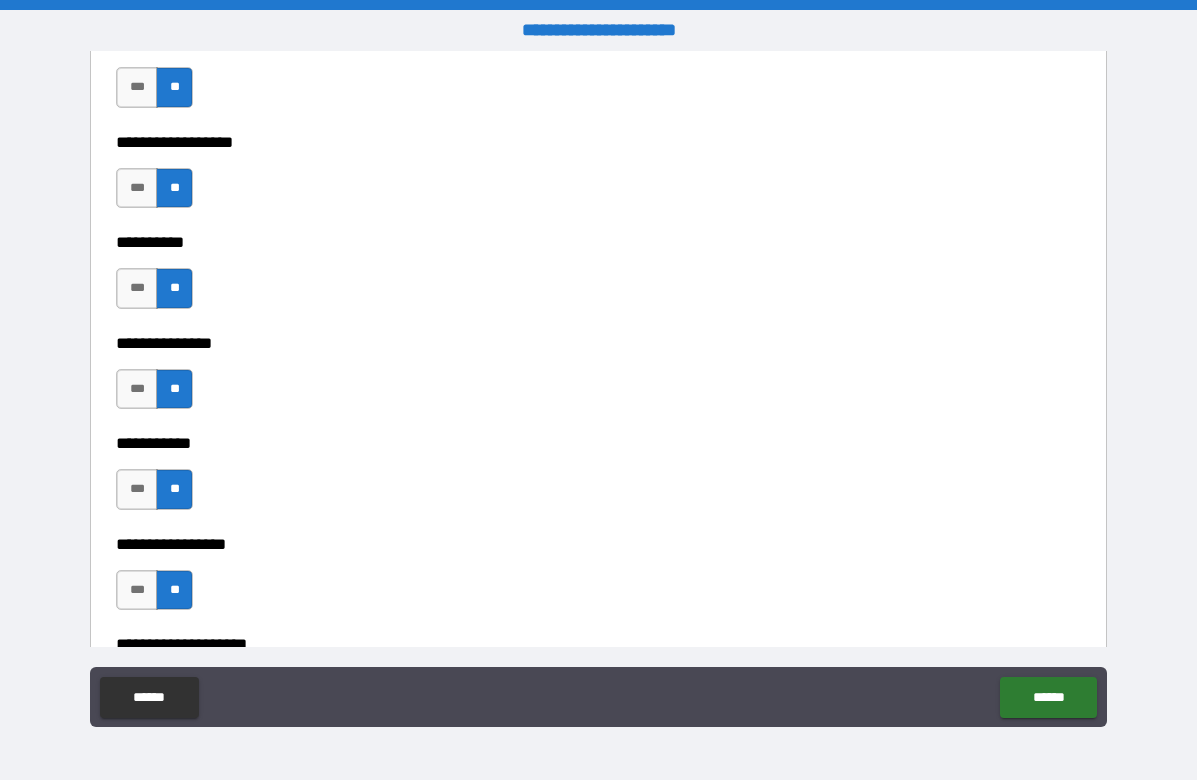 scroll, scrollTop: 5065, scrollLeft: 0, axis: vertical 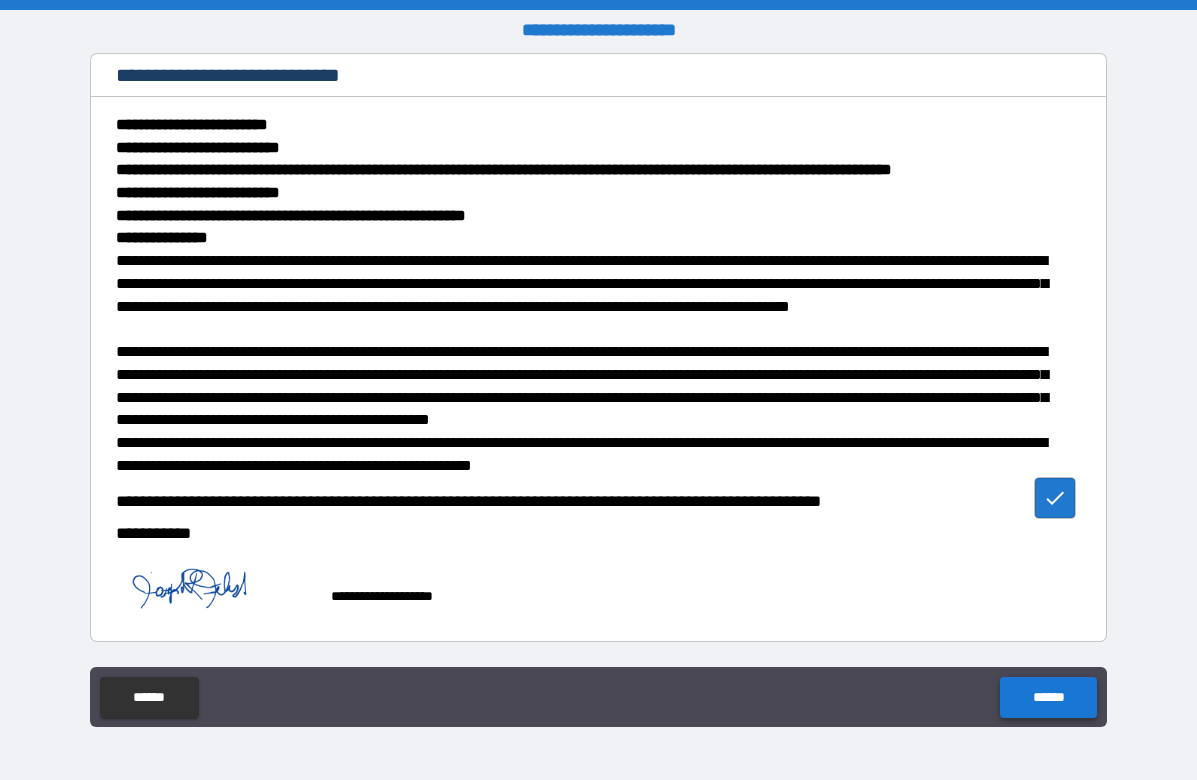 click on "******" at bounding box center [1048, 697] 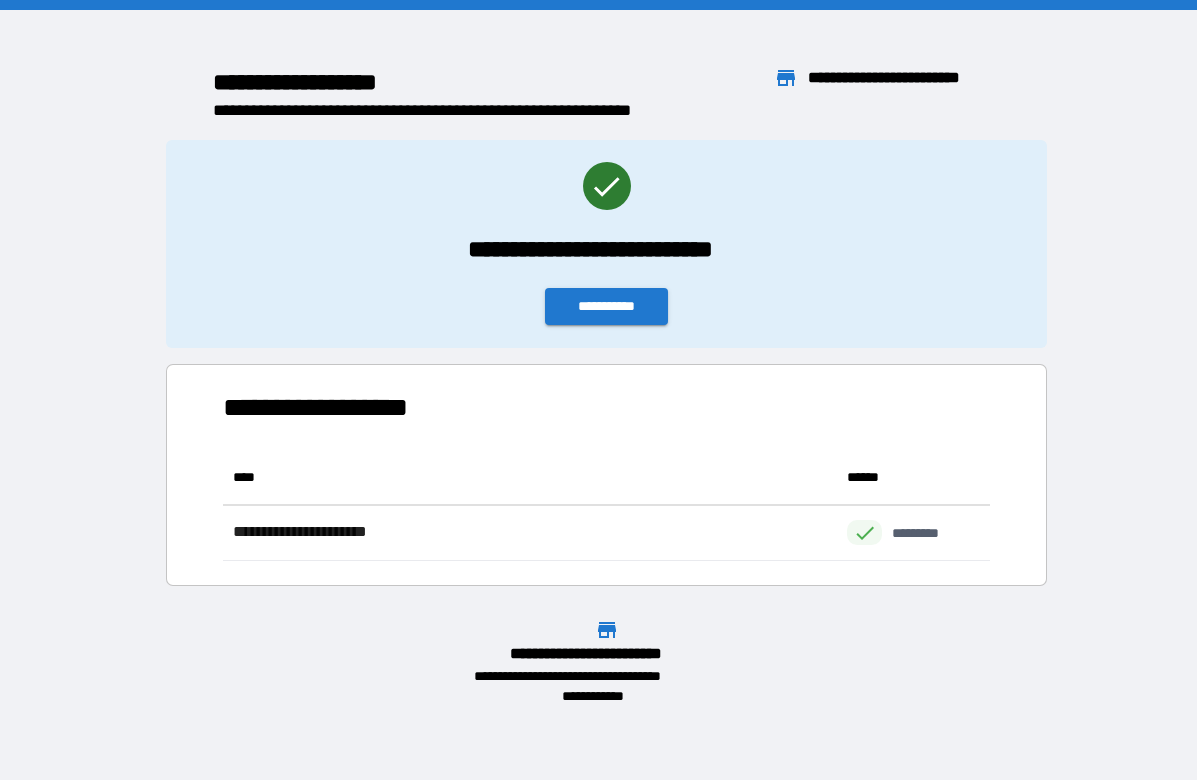 scroll, scrollTop: 16, scrollLeft: 16, axis: both 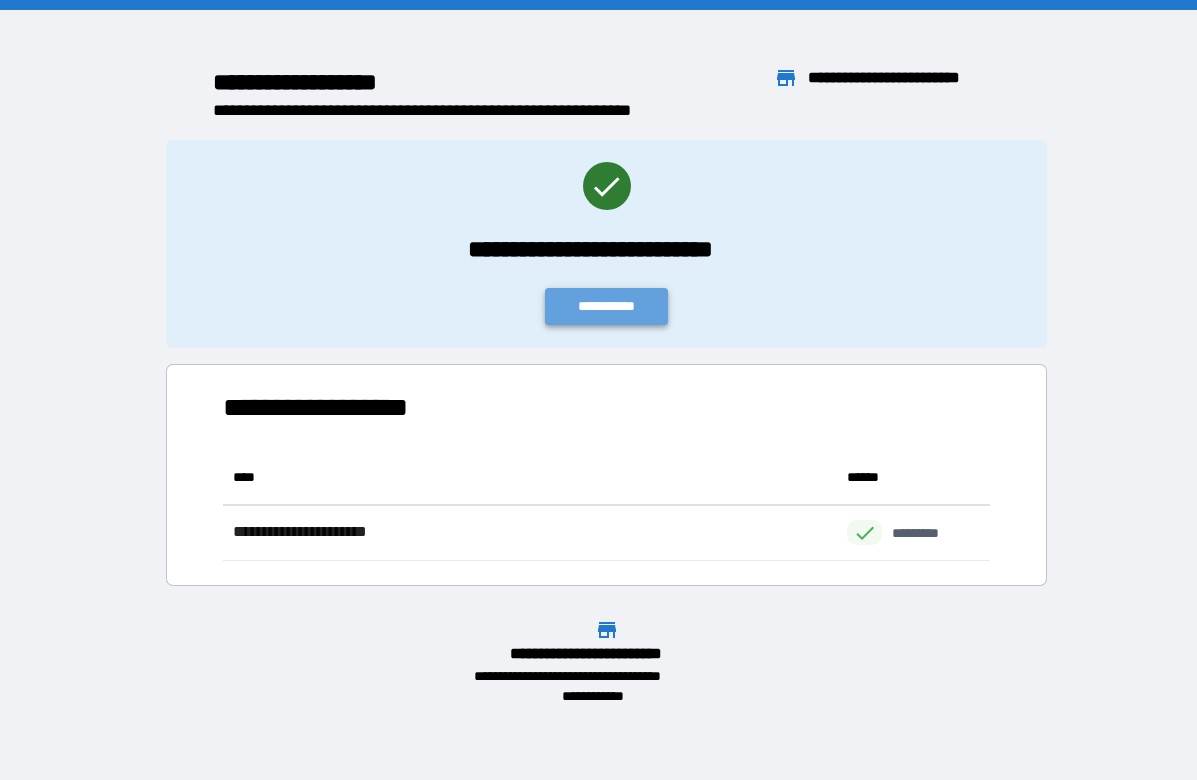 click on "**********" at bounding box center (607, 306) 